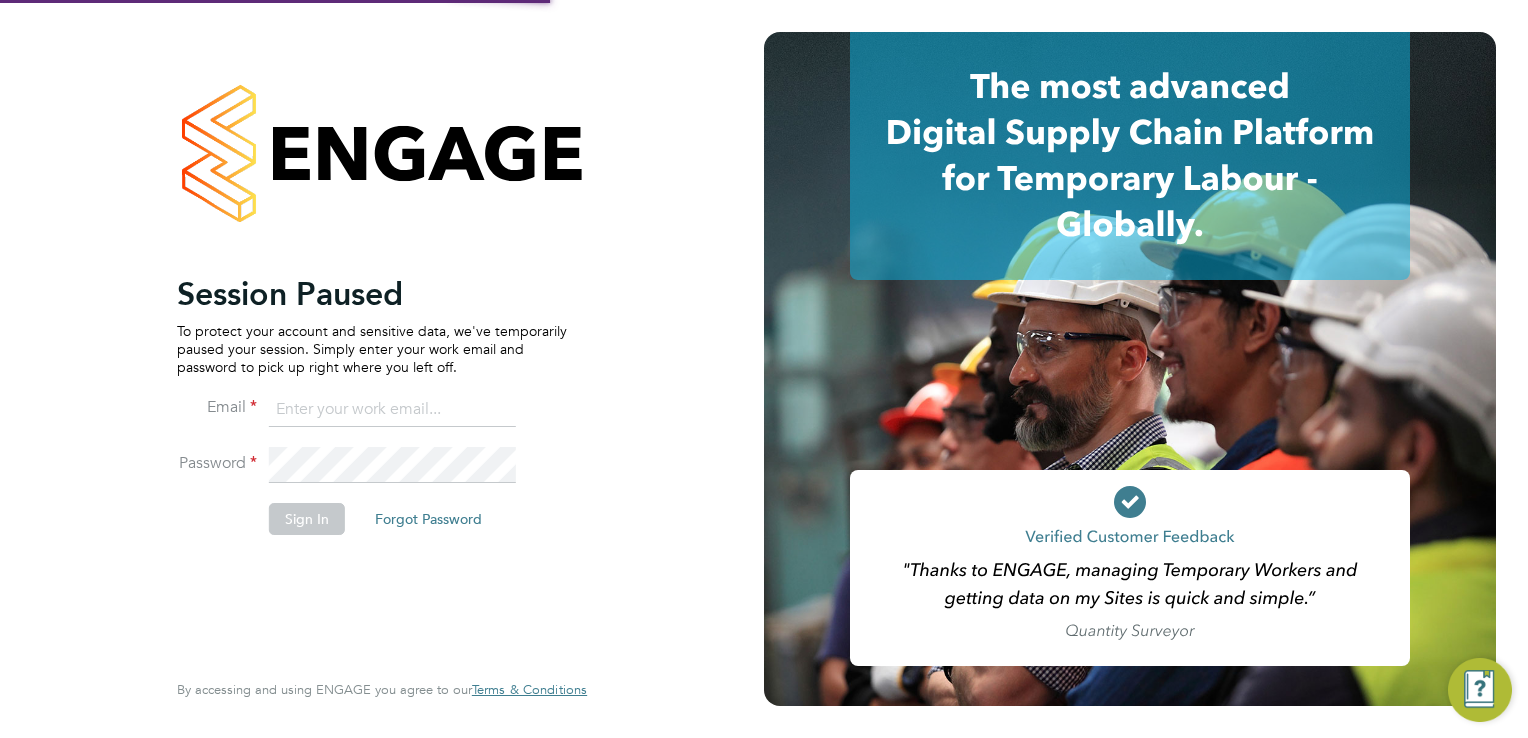 scroll, scrollTop: 0, scrollLeft: 0, axis: both 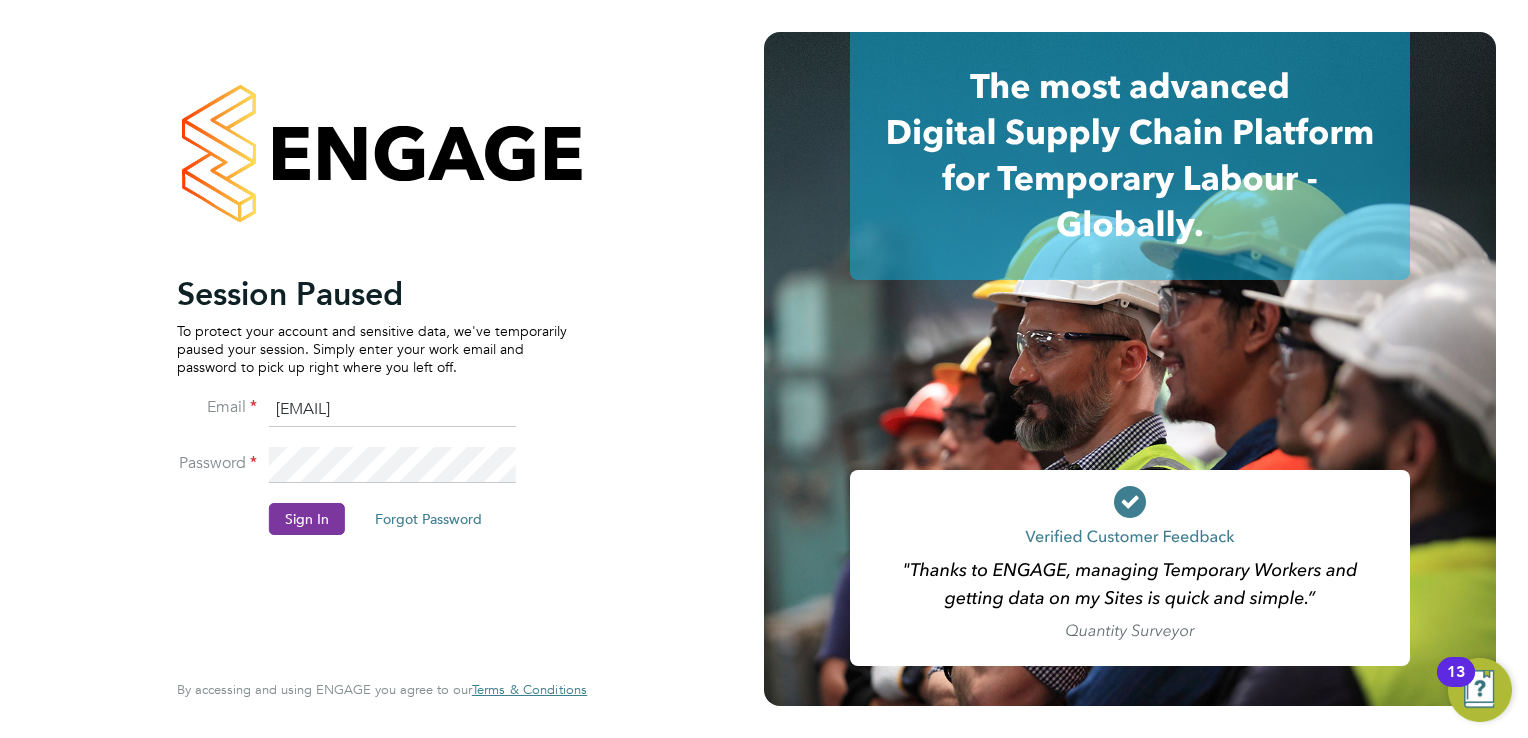 click on "Sign In" 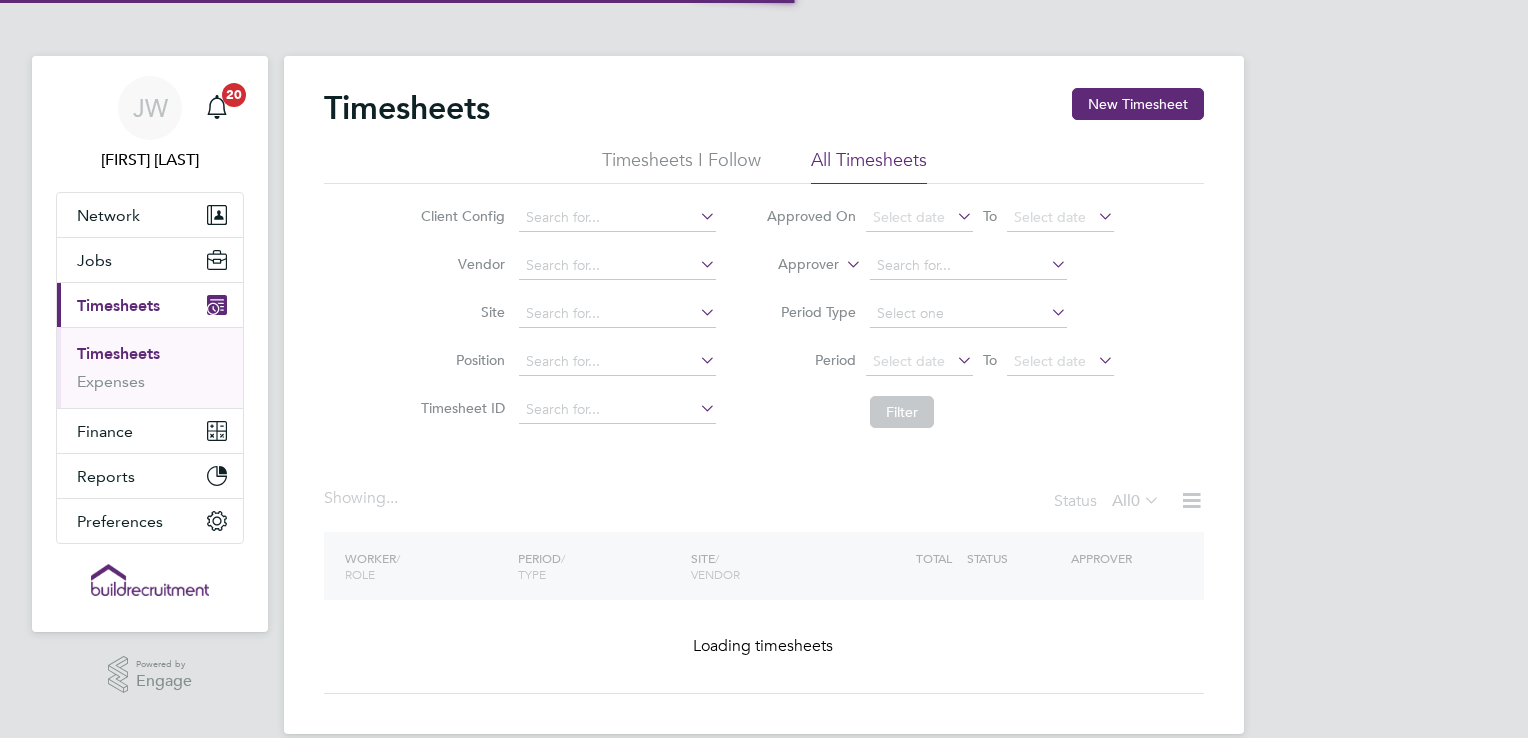scroll, scrollTop: 0, scrollLeft: 0, axis: both 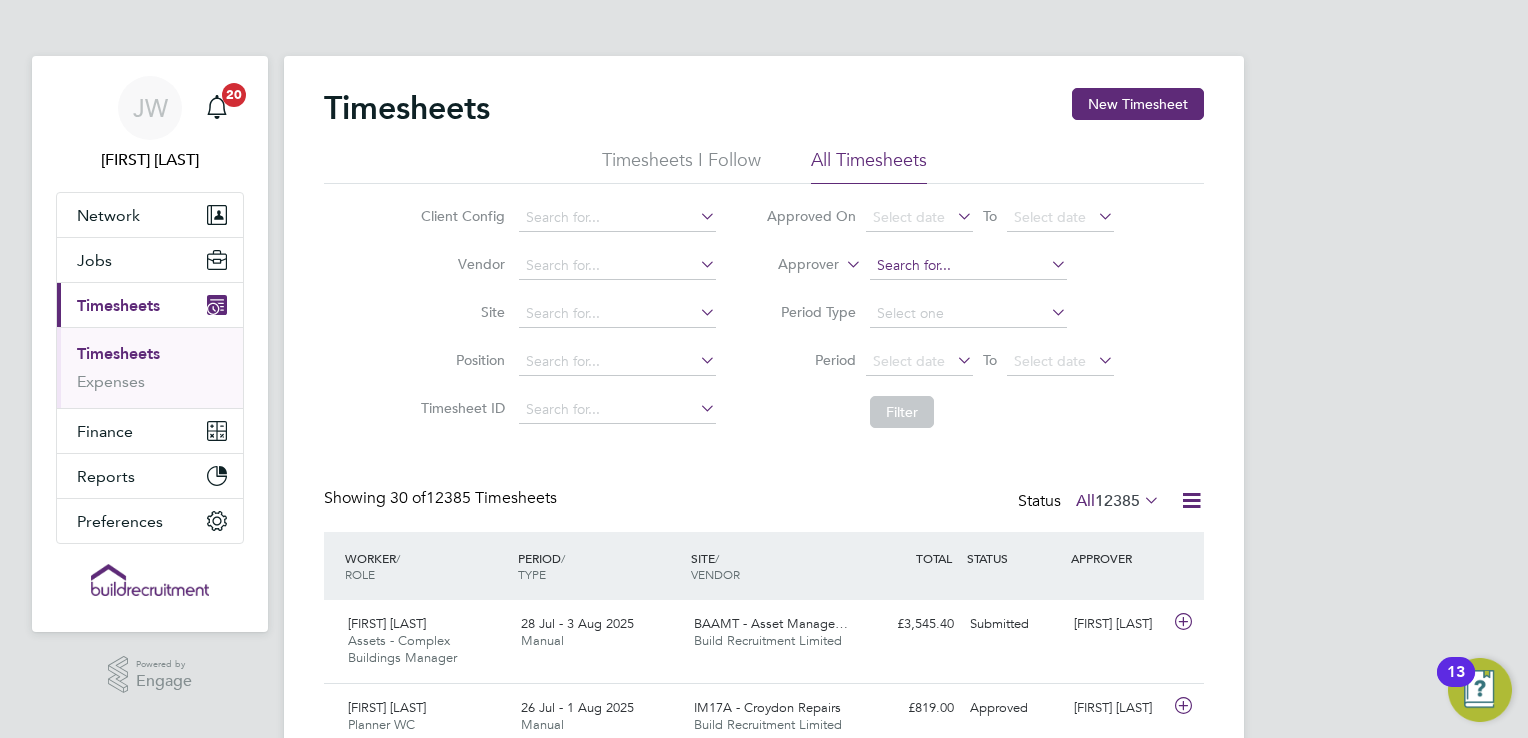 click 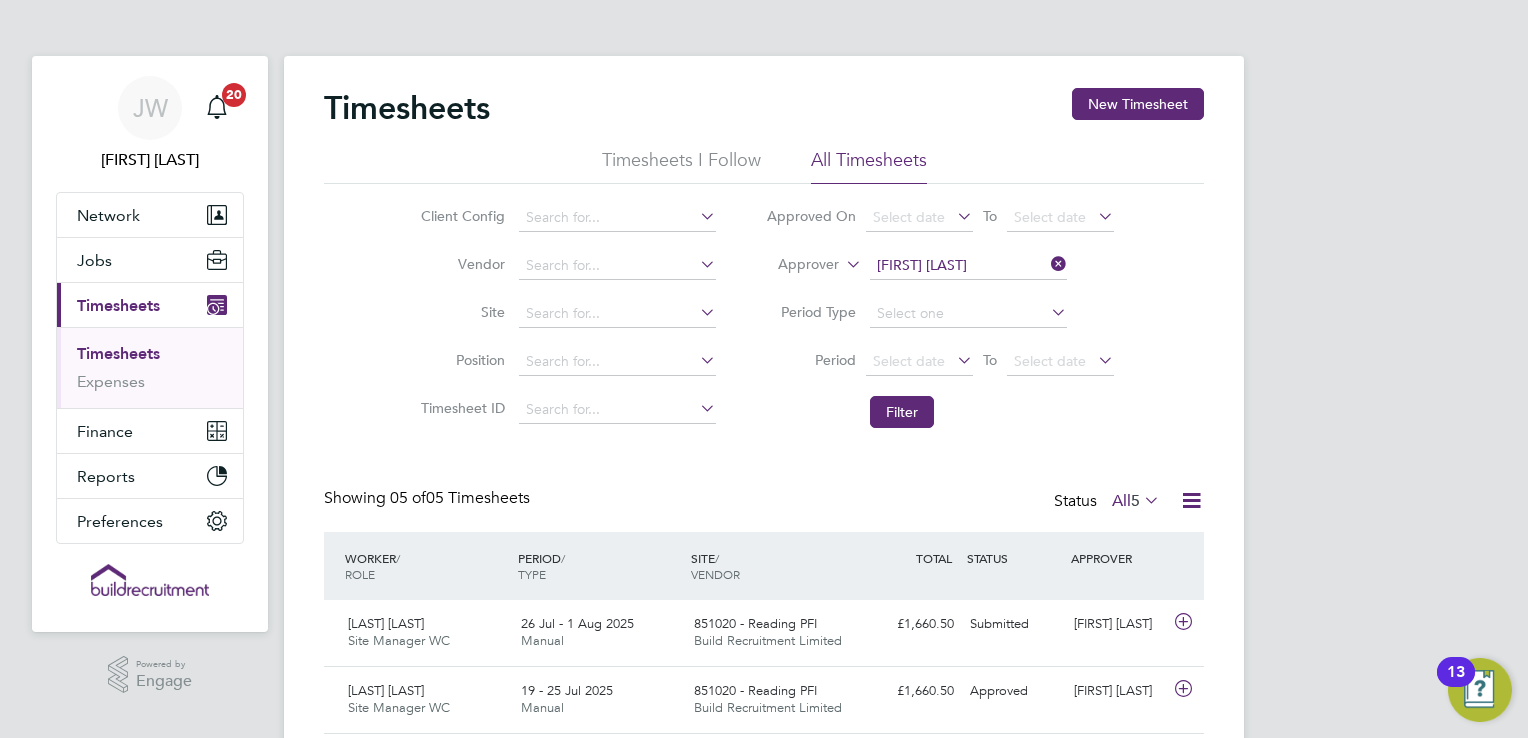 scroll, scrollTop: 0, scrollLeft: 0, axis: both 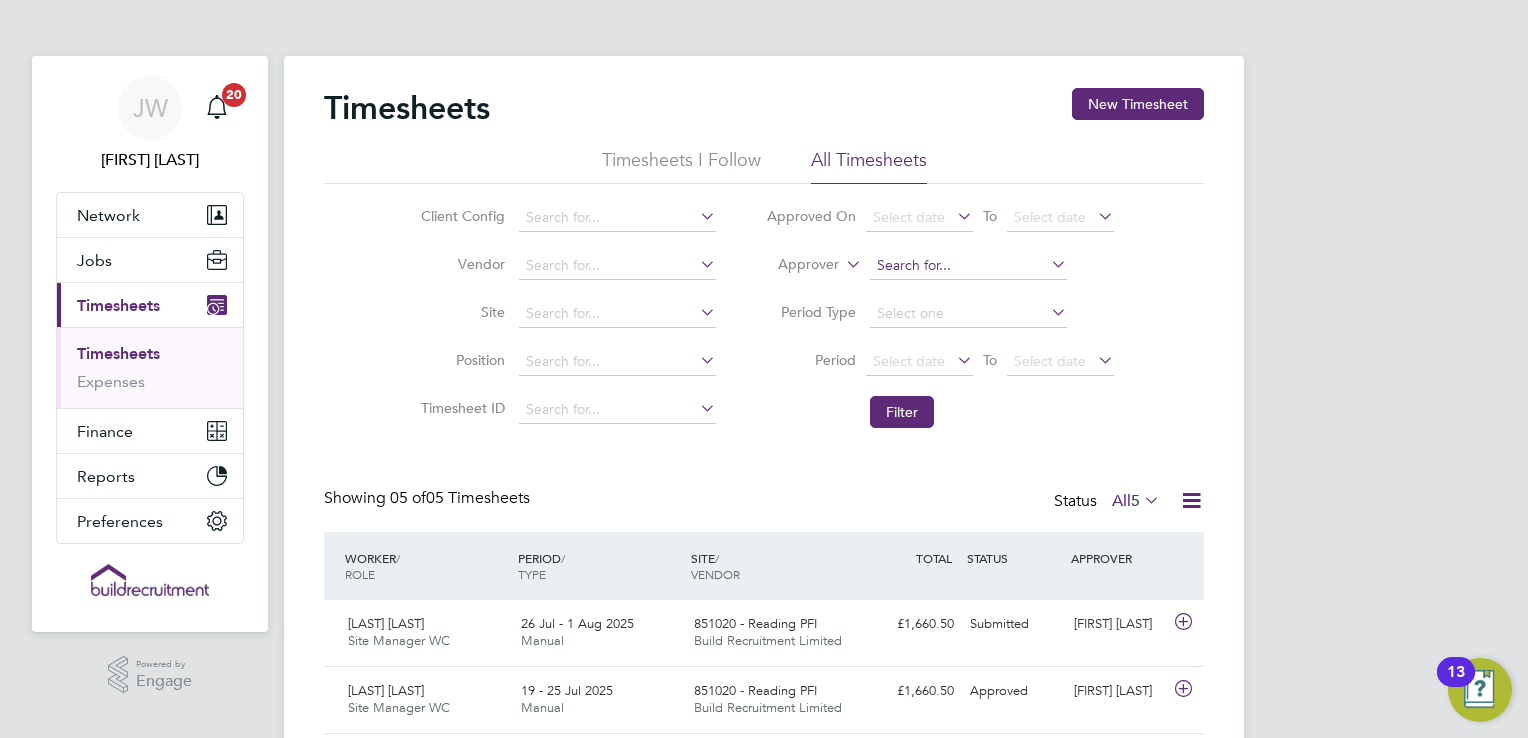 click 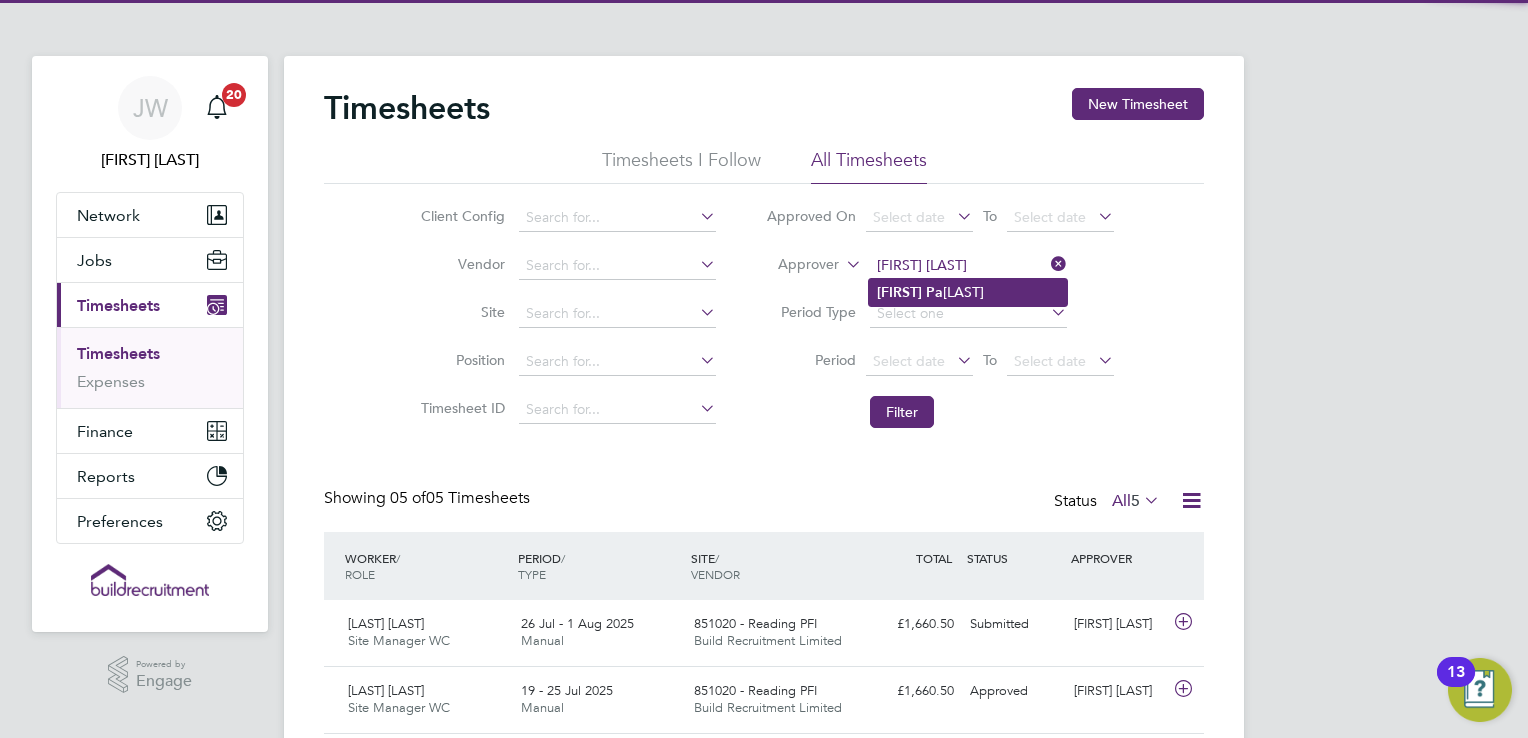 click on "Richard   Pa tterson" 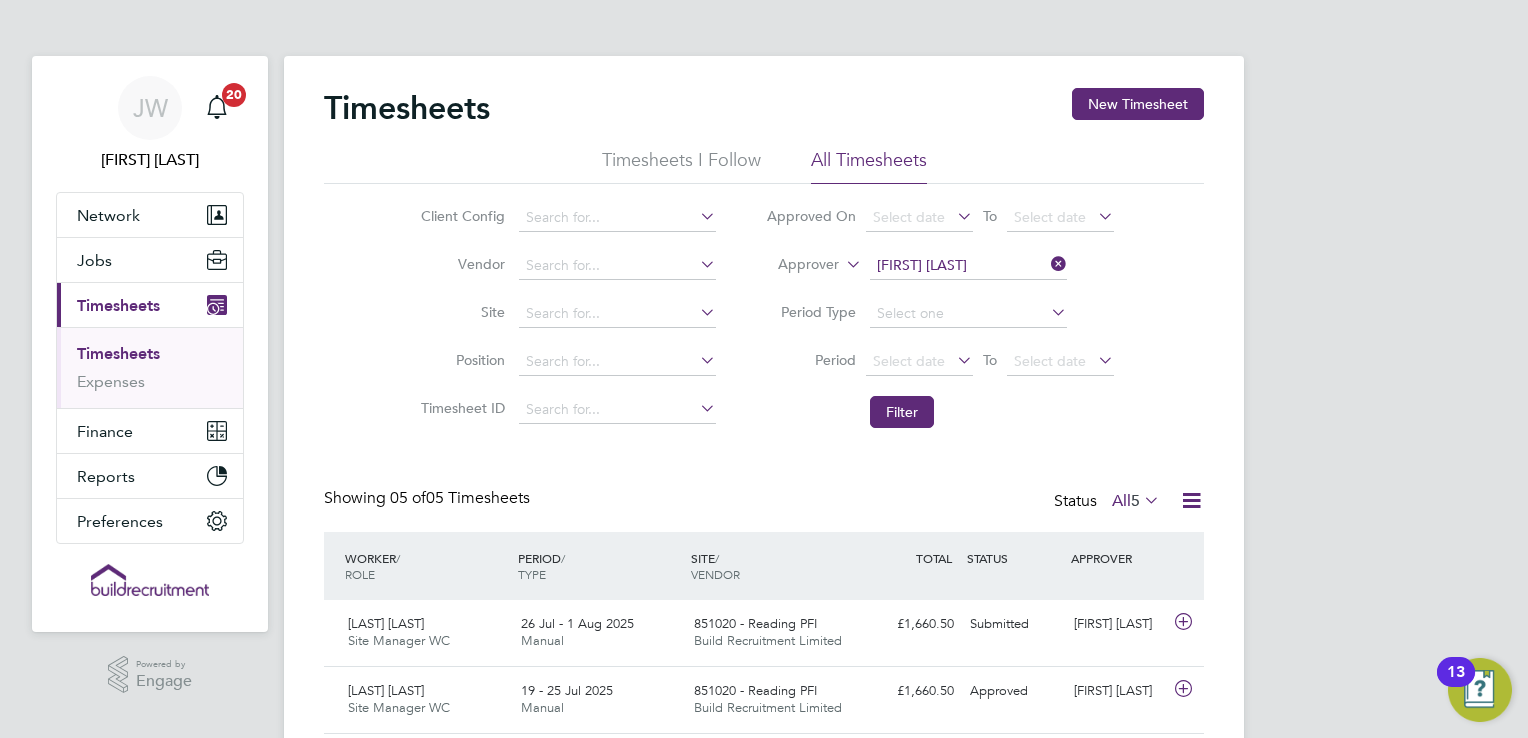 type on "Richard Patterson" 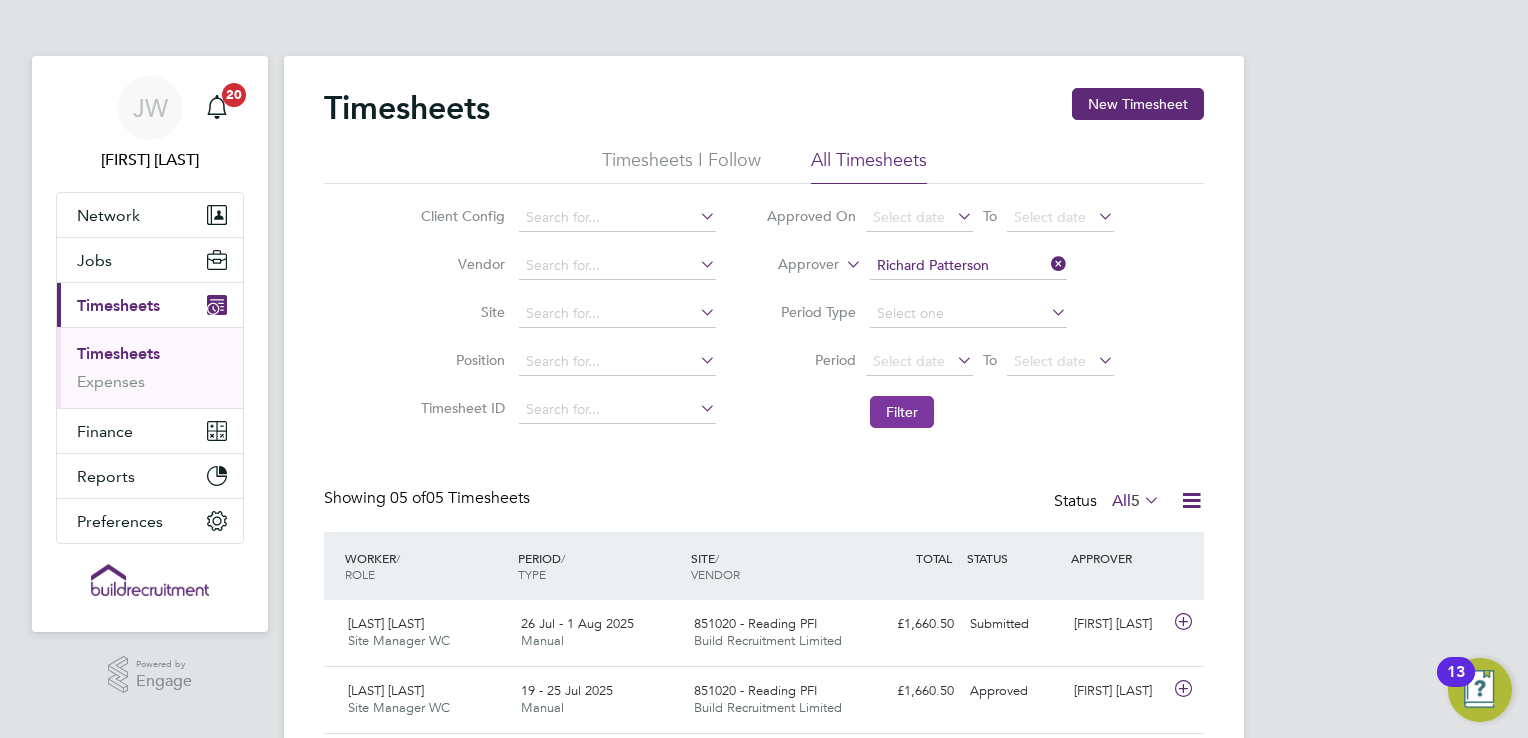 click on "Filter" 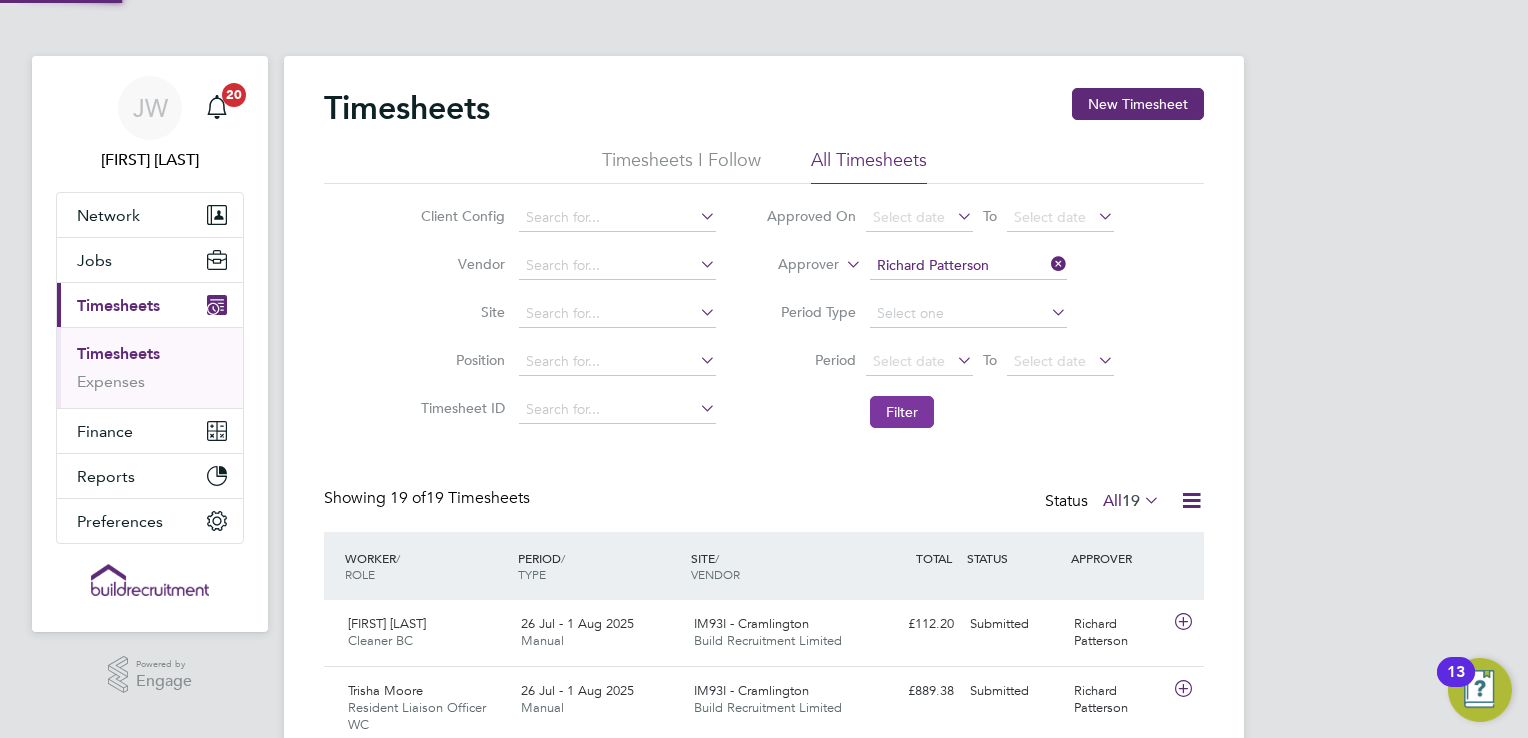 scroll, scrollTop: 9, scrollLeft: 10, axis: both 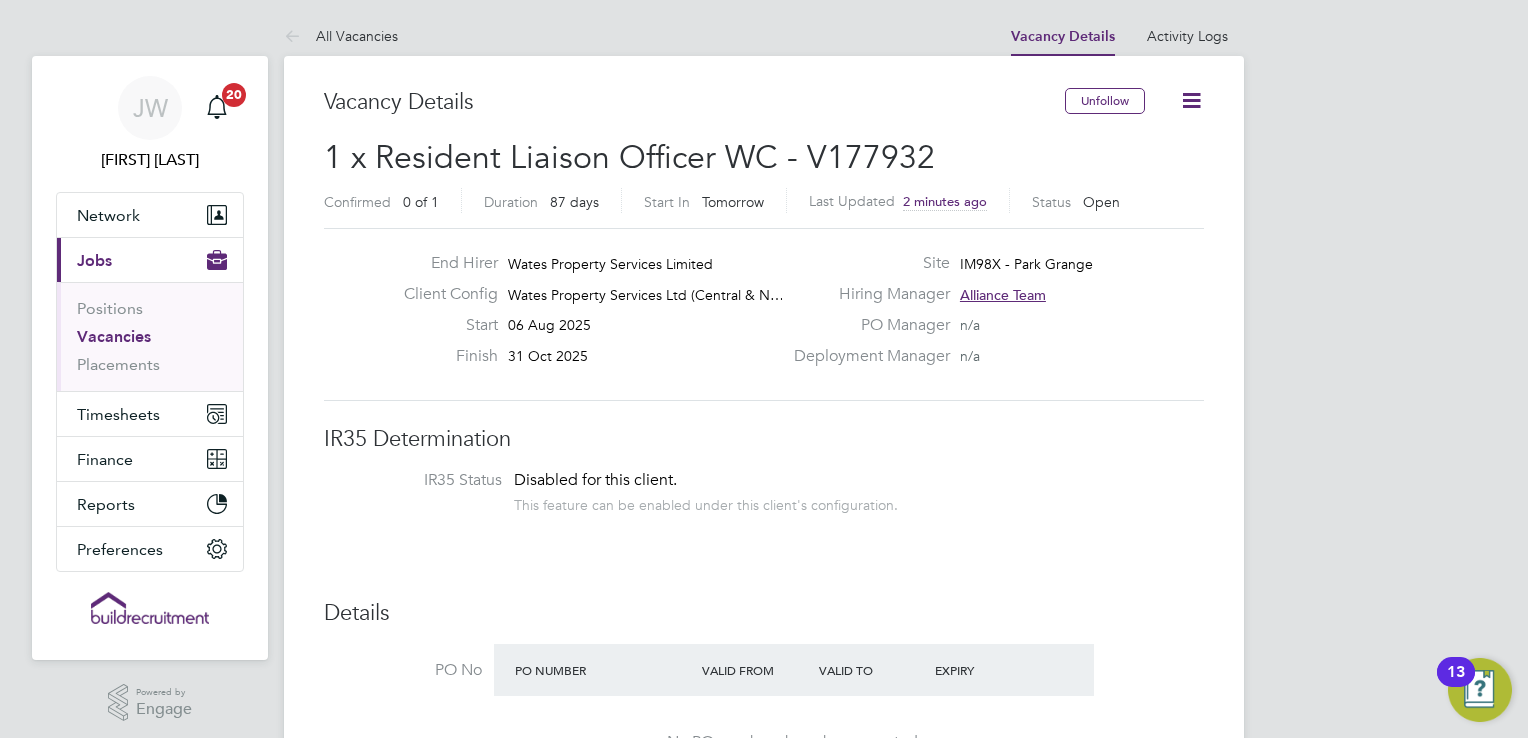 type 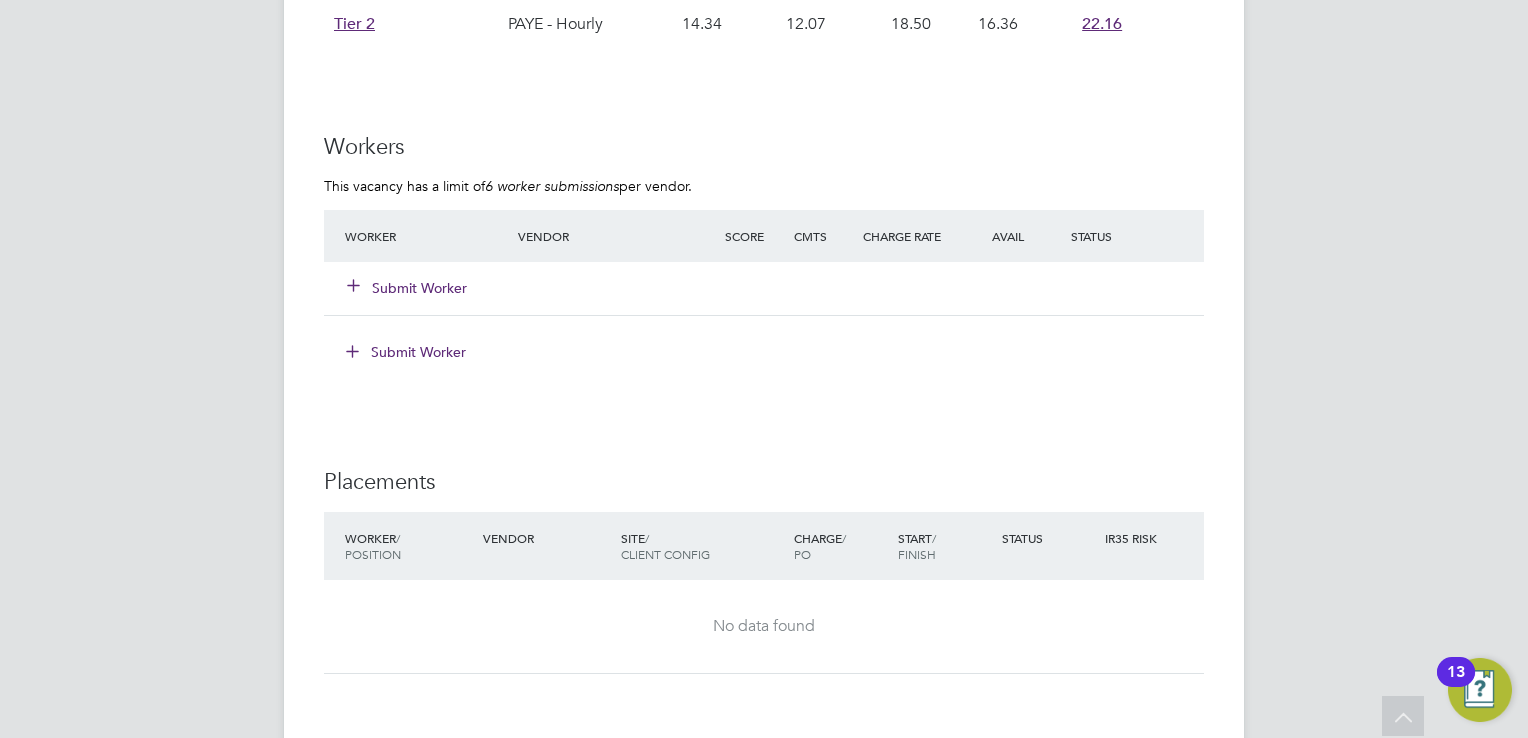 scroll, scrollTop: 1600, scrollLeft: 0, axis: vertical 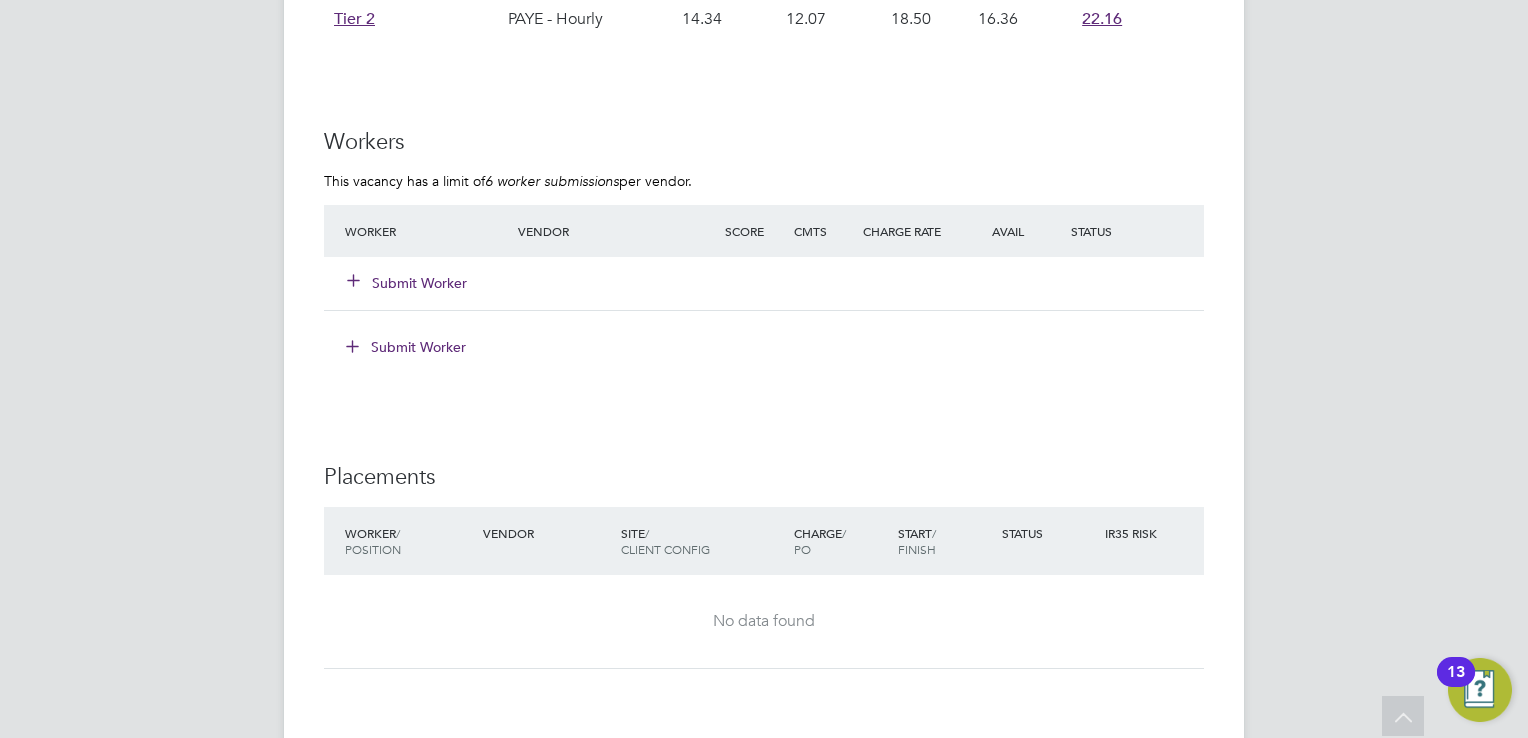 click on "Submit Worker" 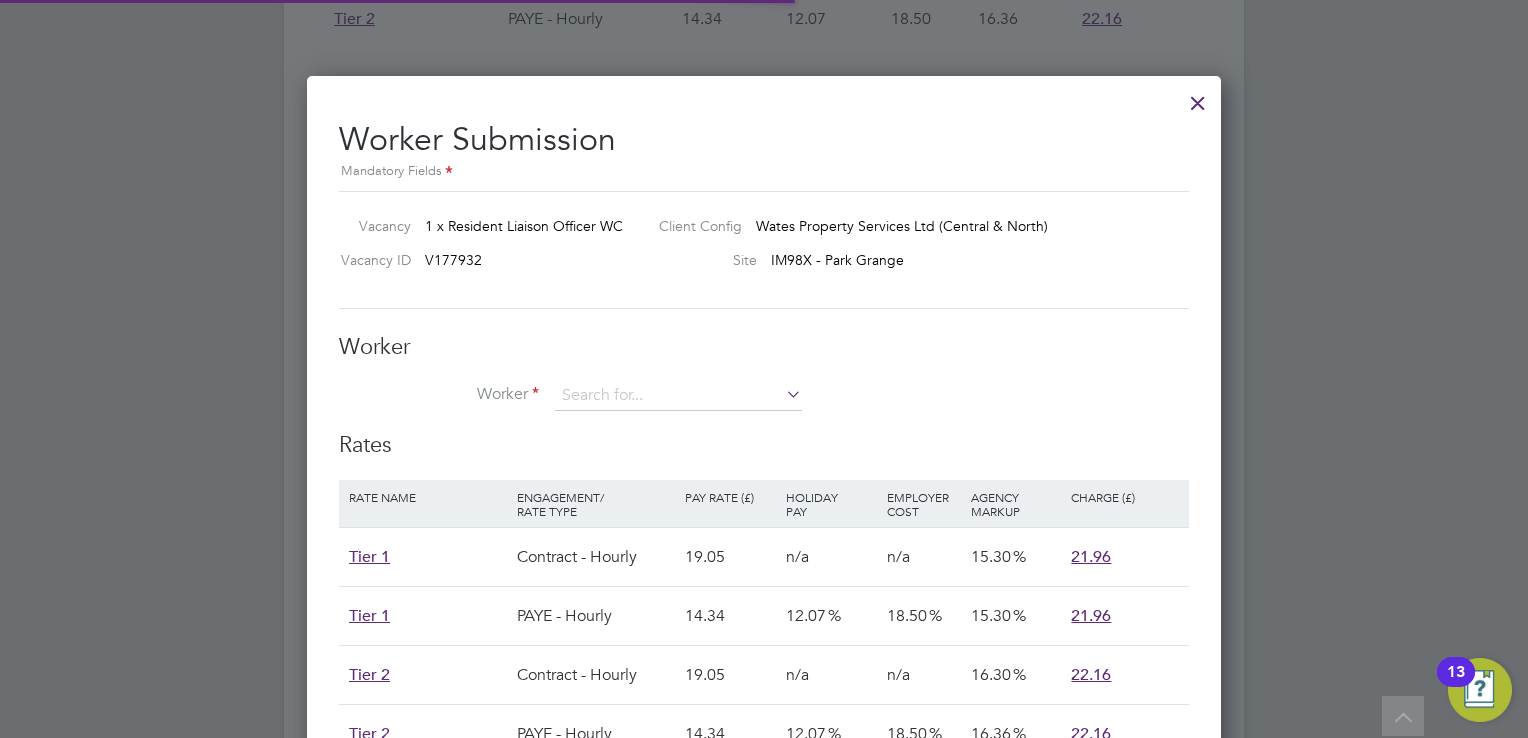 scroll, scrollTop: 10, scrollLeft: 10, axis: both 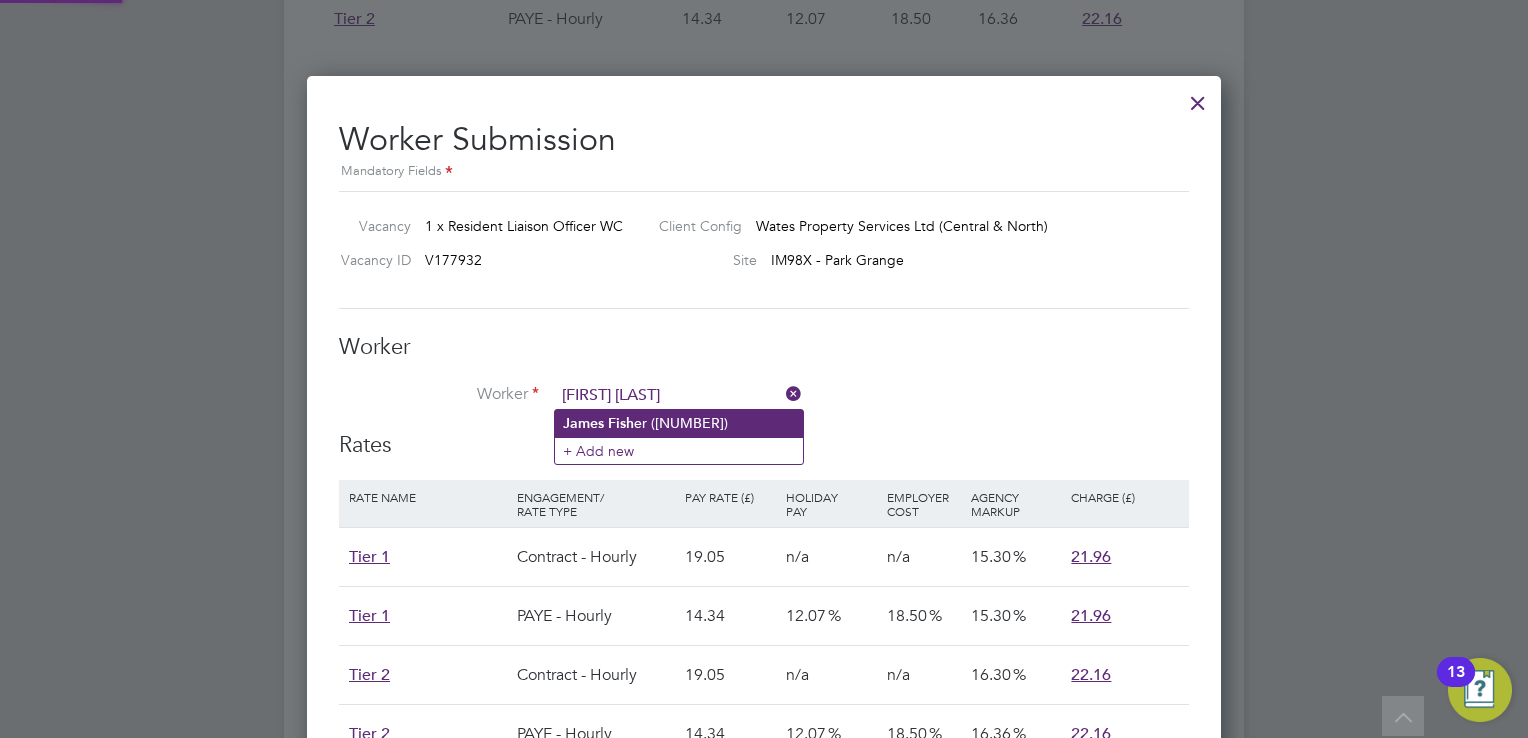 click on "James" 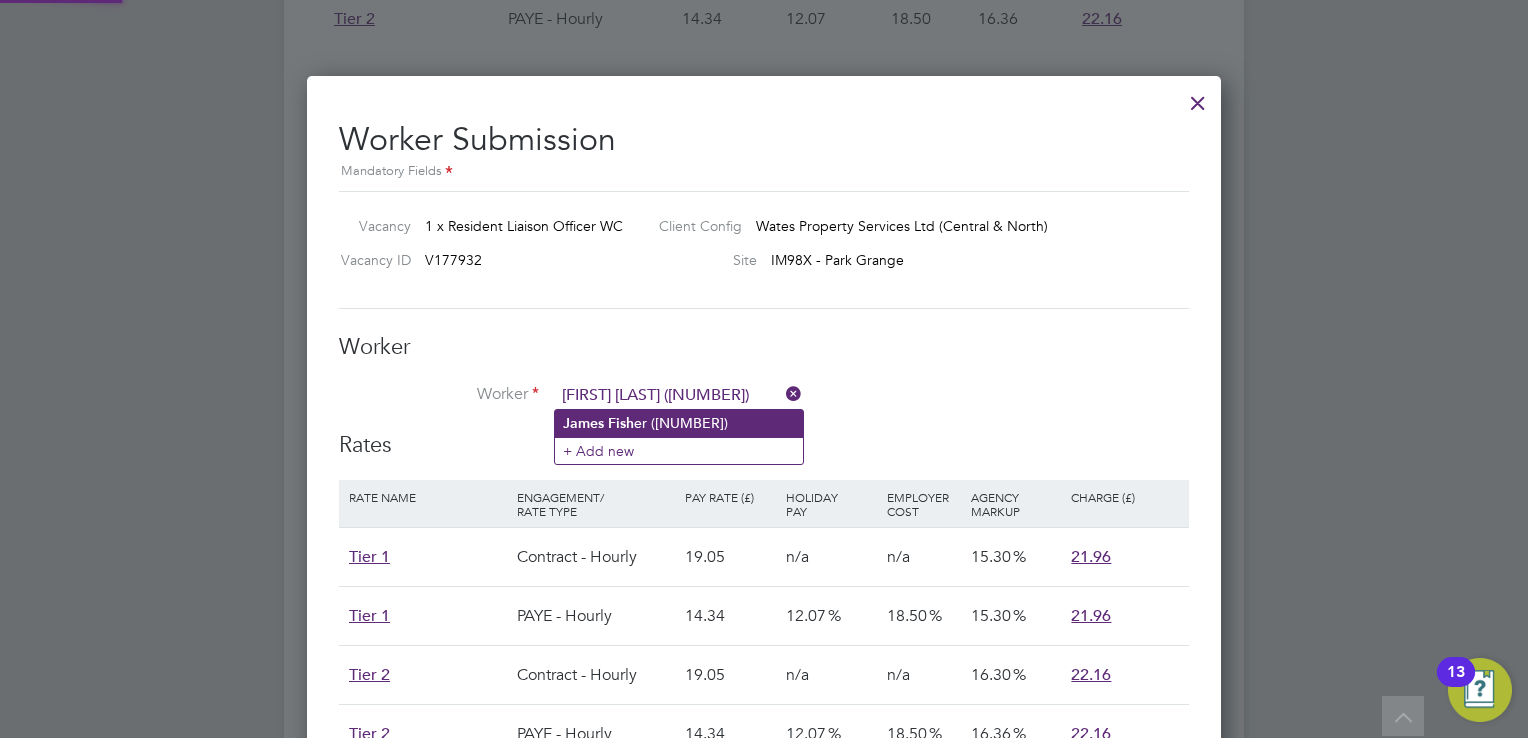 scroll, scrollTop: 9, scrollLeft: 9, axis: both 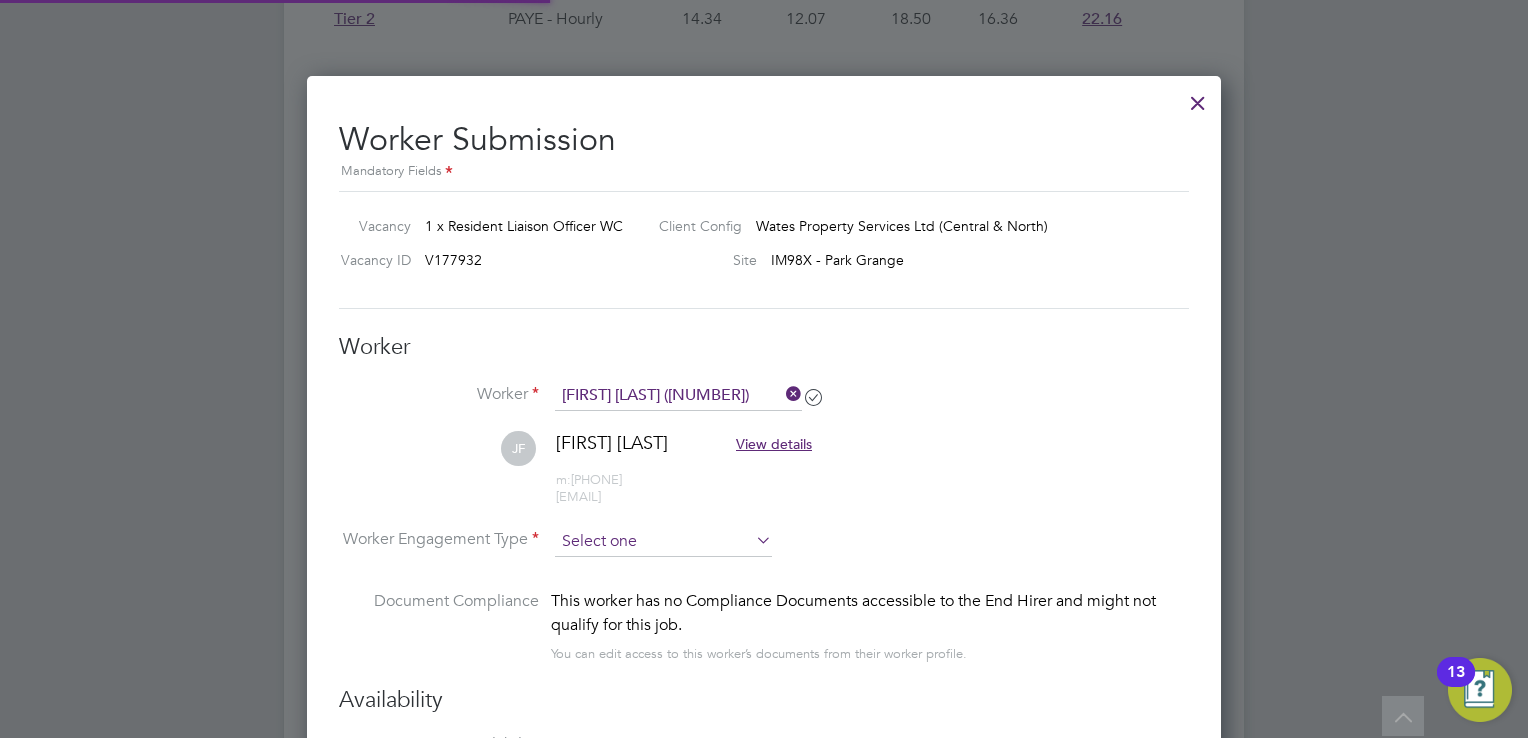 click at bounding box center (663, 542) 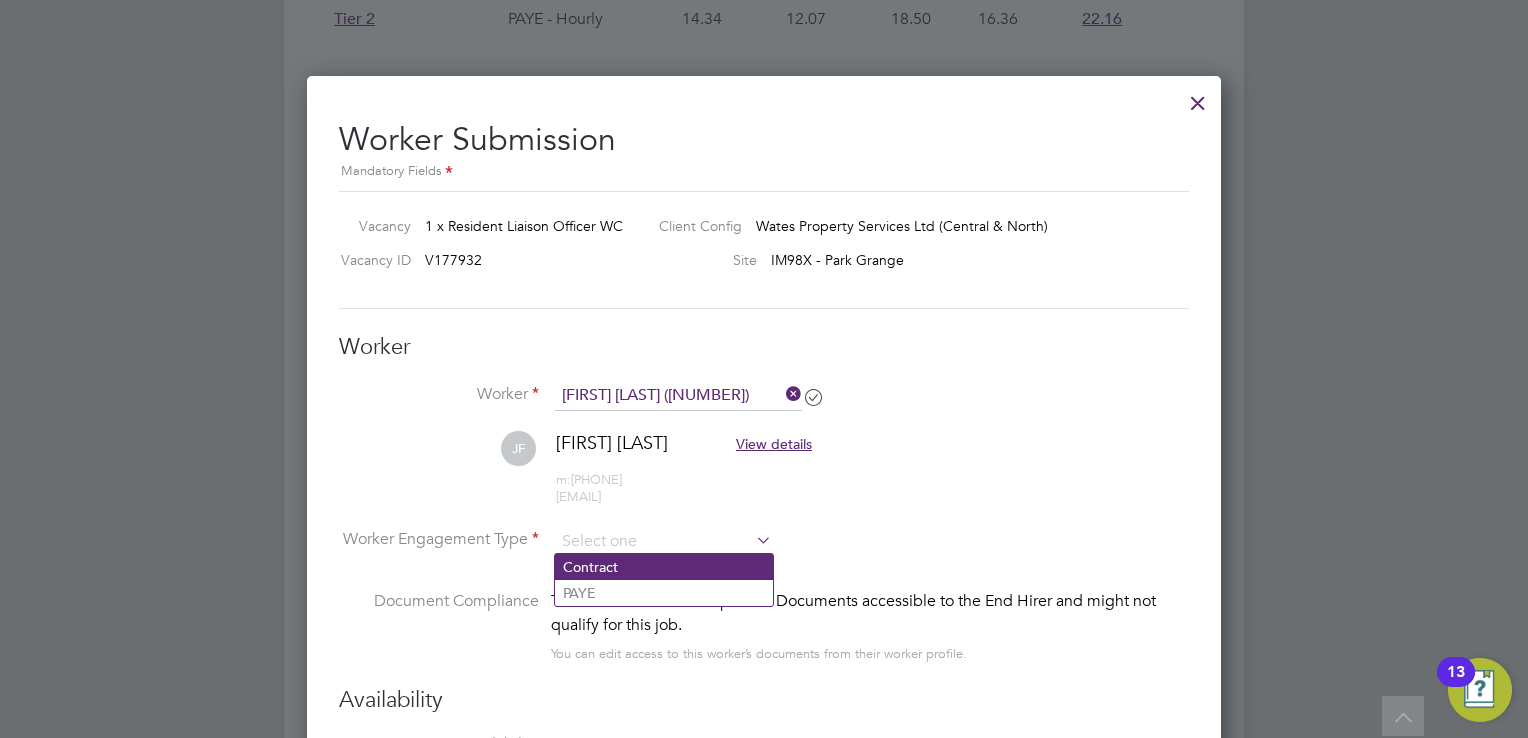 click on "Contract" 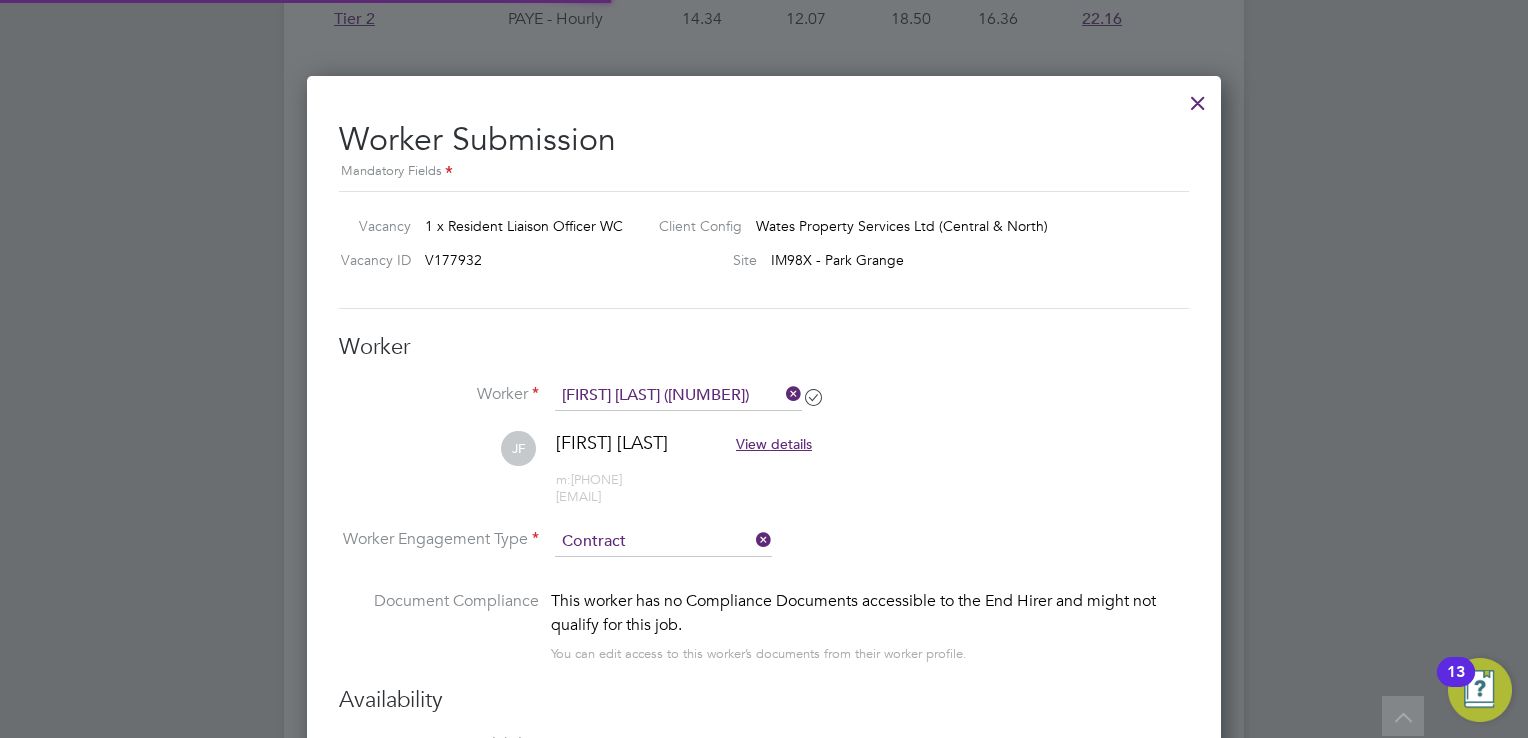 scroll, scrollTop: 10, scrollLeft: 9, axis: both 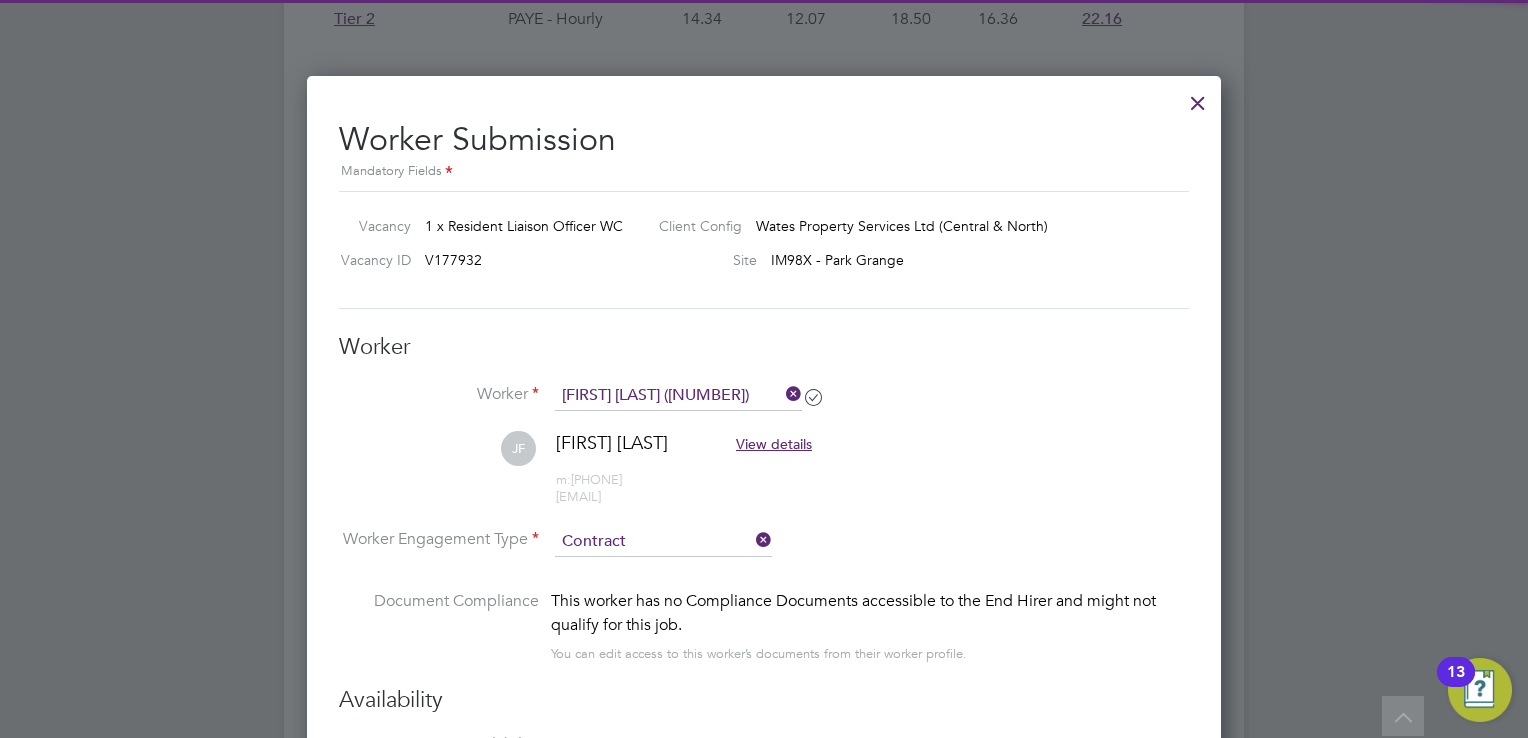 click on "Worker   James Fisher (267267)" at bounding box center [764, 406] 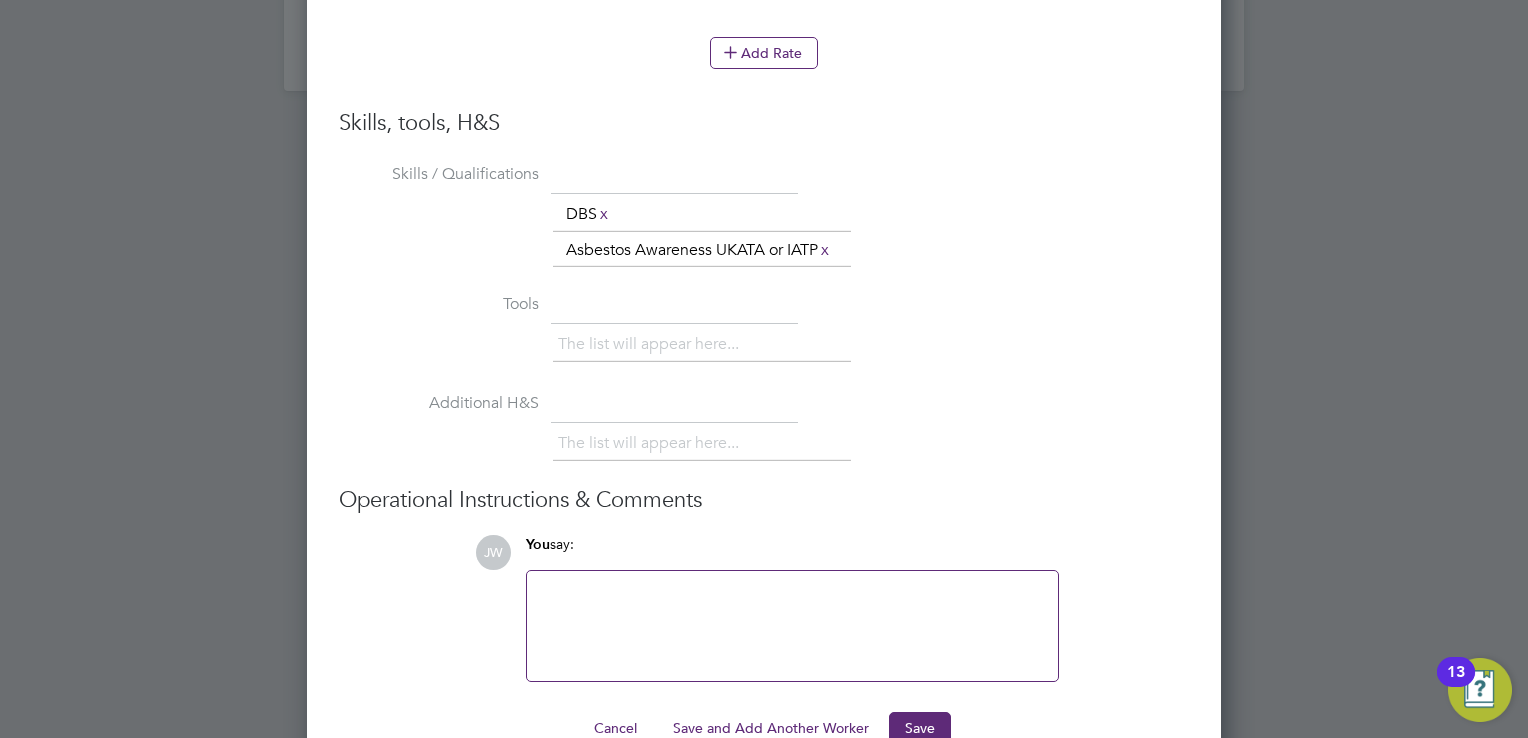 scroll, scrollTop: 2734, scrollLeft: 0, axis: vertical 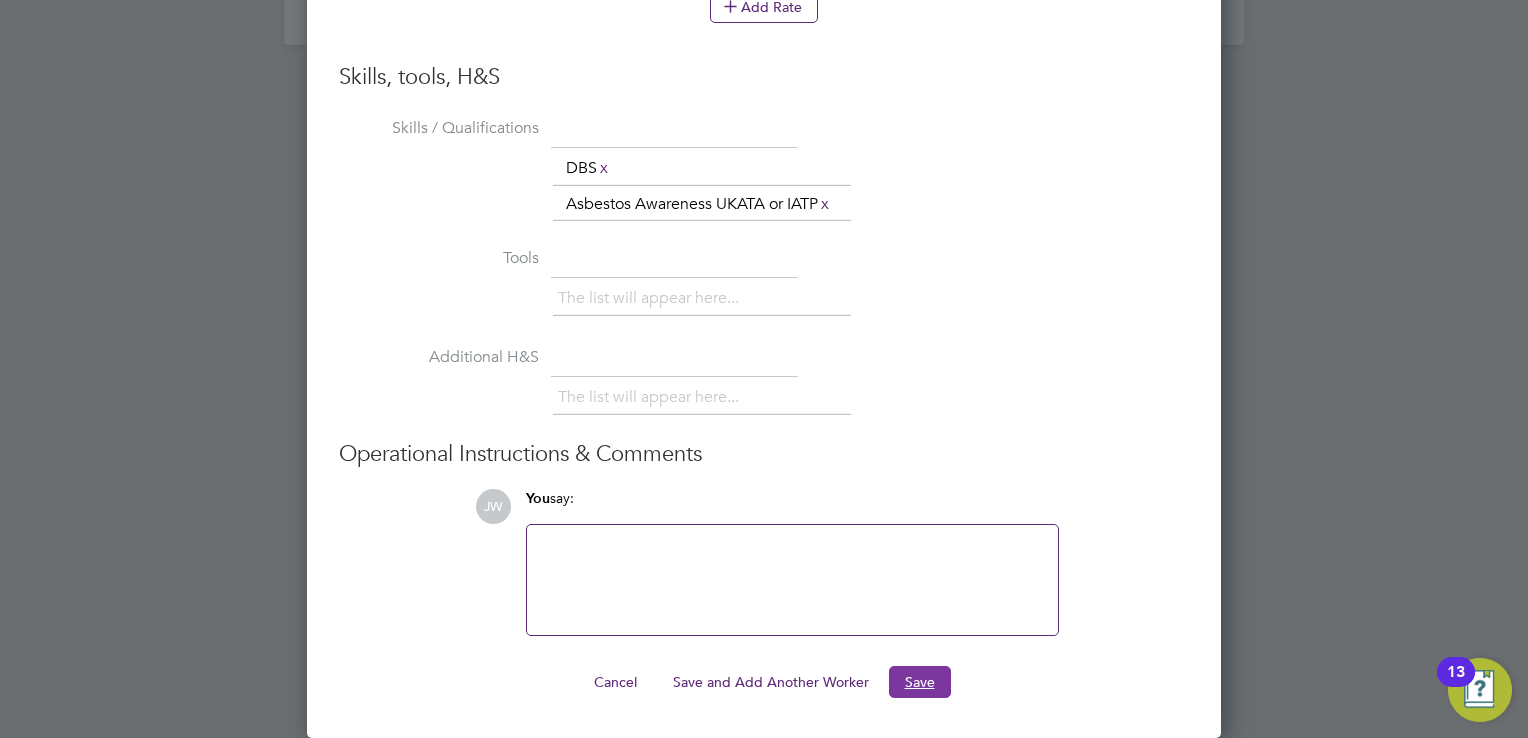 click on "Save" at bounding box center [920, 682] 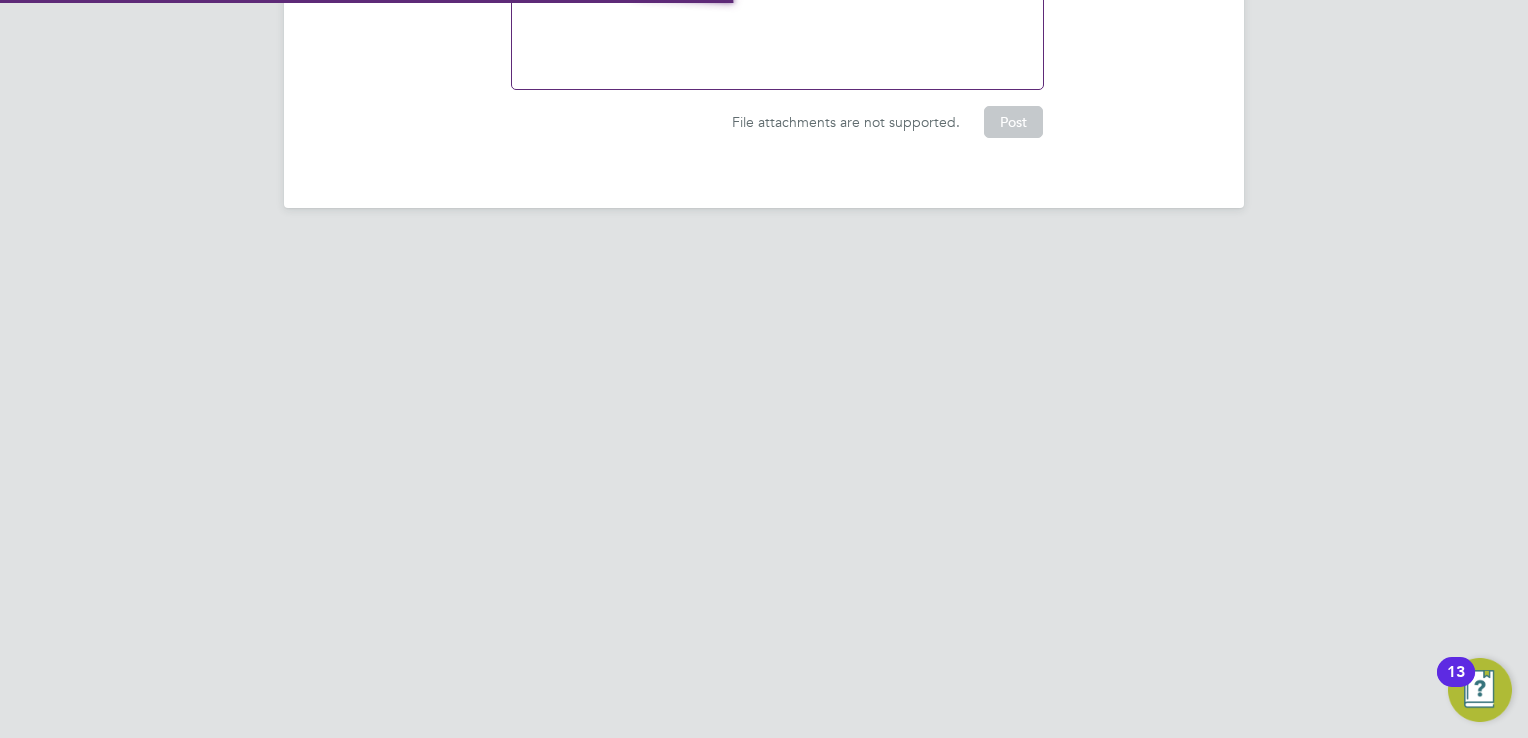 scroll, scrollTop: 1690, scrollLeft: 0, axis: vertical 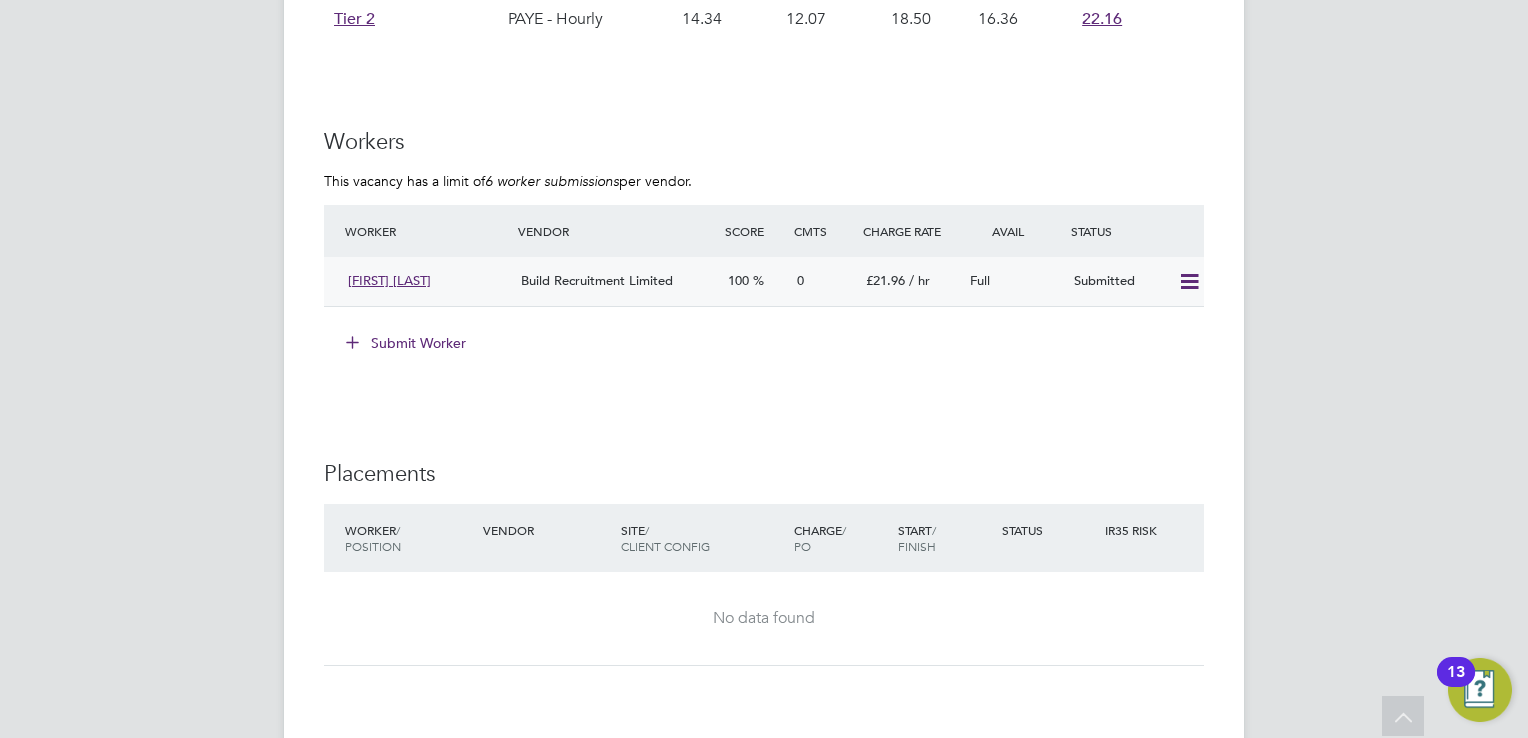 click 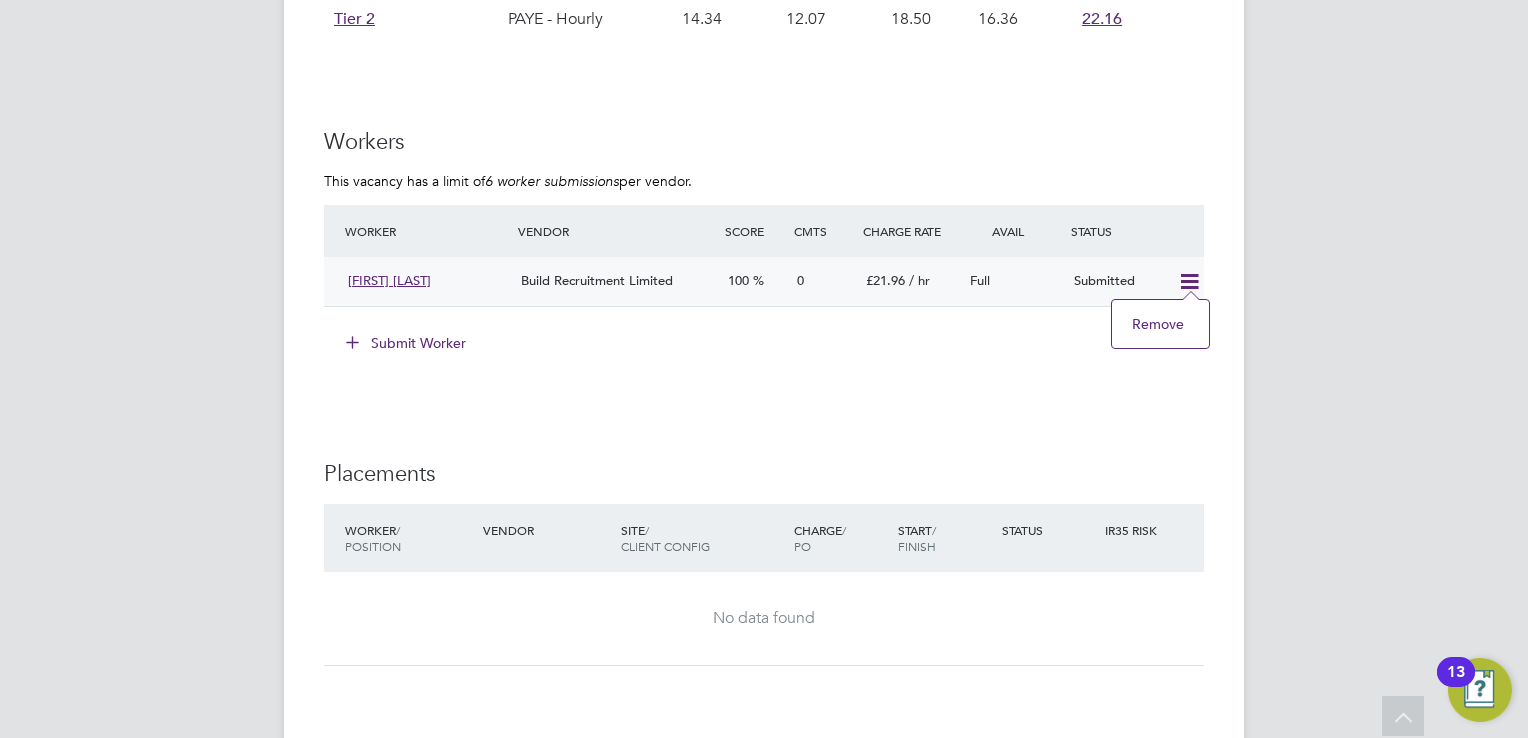 click on "IR35 Determination IR35 Status Disabled for this client. This feature can be enabled under this client's configuration. Details PO No PO Number Valid From Valid To Expiry No PO numbers have been created. Reason   For   due to "" Description Resident Liaision Officer
James Fisher Returning Skills / Qualifications DBS, Asbestos Awareness UKATA or IATP Tools n/a Additional H&S n/a Working Days   Mon,  Tue,  Wed,  Thu,  Fri,  Sat,  Sun Working Hours 08:00 - 18:00  10.00hrs Submission Acceptance   Manual Timesheet Approver   Lizzie Wignall   Rates Rate Name Engagement/ Rate Type Pay Rate (£) Holiday Pay Employer Cost Agency Markup Charge (£) Tier 1 Contract - Hourly 19.05   n/a   n/a 15.30 21.96 Tier 1 PAYE - Hourly 14.34 12.07   18.50   15.30 21.96 Tier 2 Contract - Hourly 19.05   n/a   n/a 16.30 22.16 Tier 2 PAYE - Hourly 14.34 12.07   18.50   16.36 22.16 Workers This vacancy has a limit of  6 worker submissions  per vendor. Worker Vendor Score Cmts Charge Rate Avail Status James Fisher 100 0 £21.96   / hr" 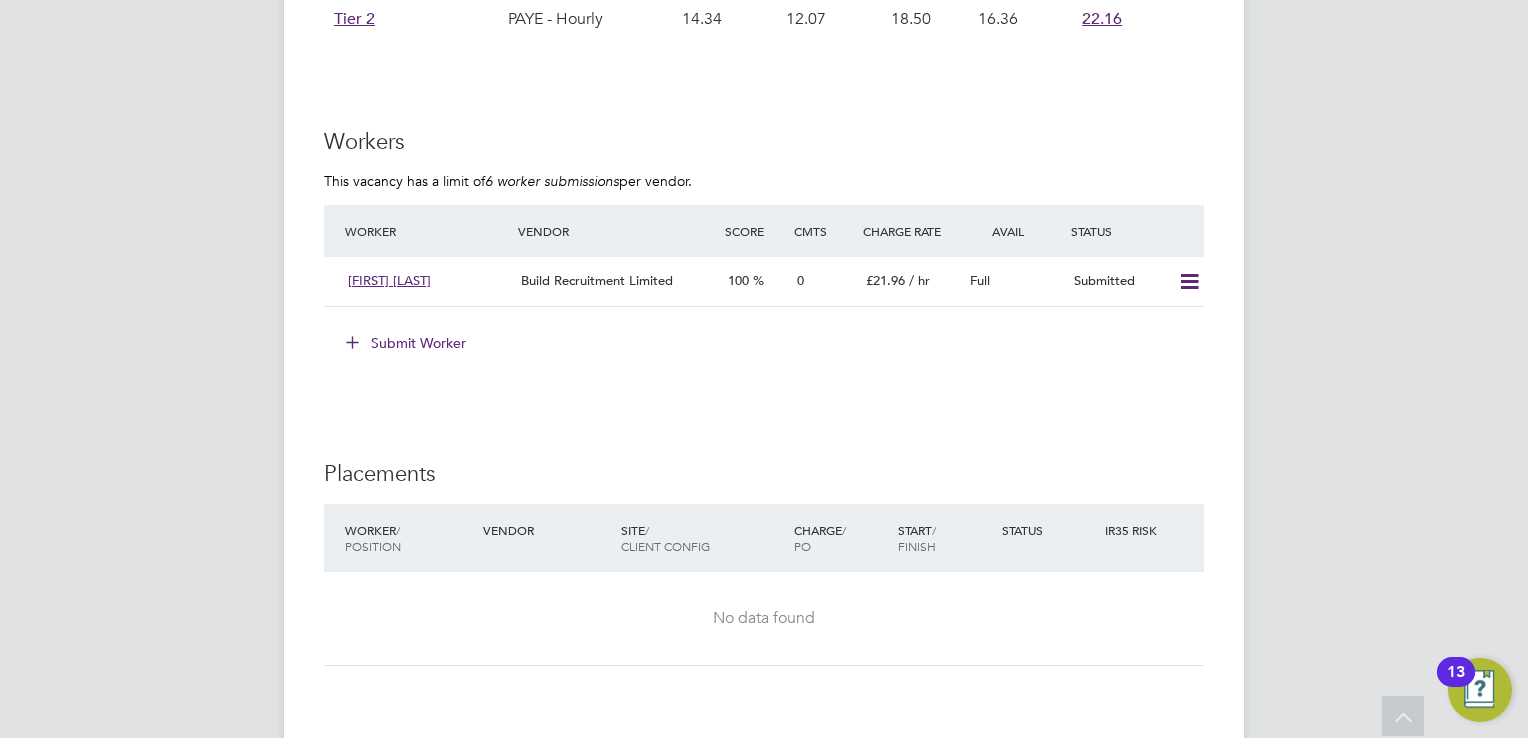 click on "JW   Josh Wakefield   Notifications
20   Applications:   Network
Team Members   Businesses   Sites   Workers   Contacts   Current page:   Jobs
Positions   Vacancies   Placements   Timesheets
Timesheets   Expenses   Finance
Invoices & Credit Notes   Statements   Payments   Reports
Margin Report   Report Downloads   Preferences
My Business   Doc. Requirements   VMS Configurations   Notifications   Activity Logs
.st0{fill:#C0C1C2;}
Powered by Engage All Vacancies Vacancy Details   Activity Logs   Vacancy Details Activity Logs All Vacancies Vacancy Details   Unfollow   1 x Resident Liaison Officer WC - V177932 Confirmed   0 of 1 Duration   87 days Start In     Tomorrow Last Updated 3 minutes ago Status   Open   End Hirer Client Config Site" at bounding box center (764, -203) 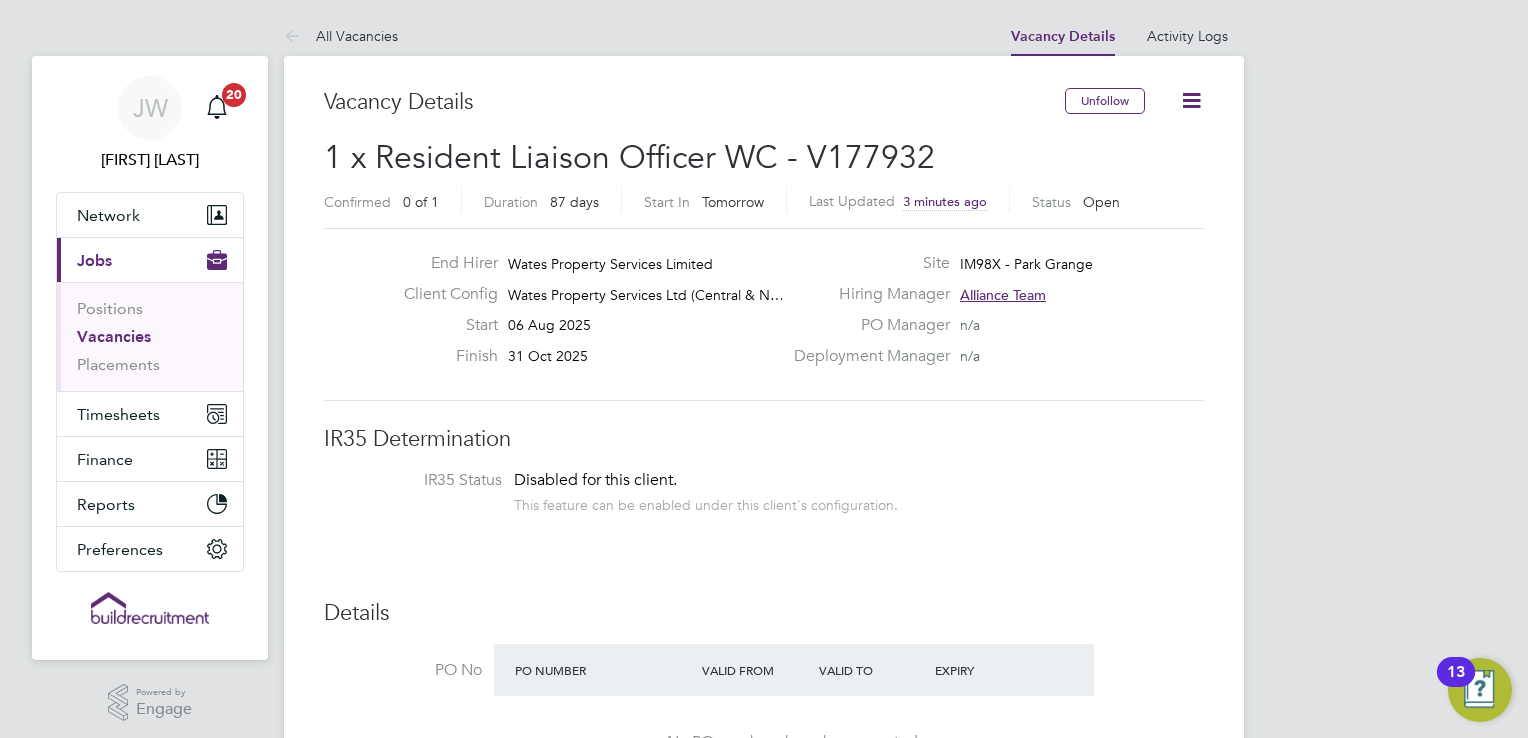 click 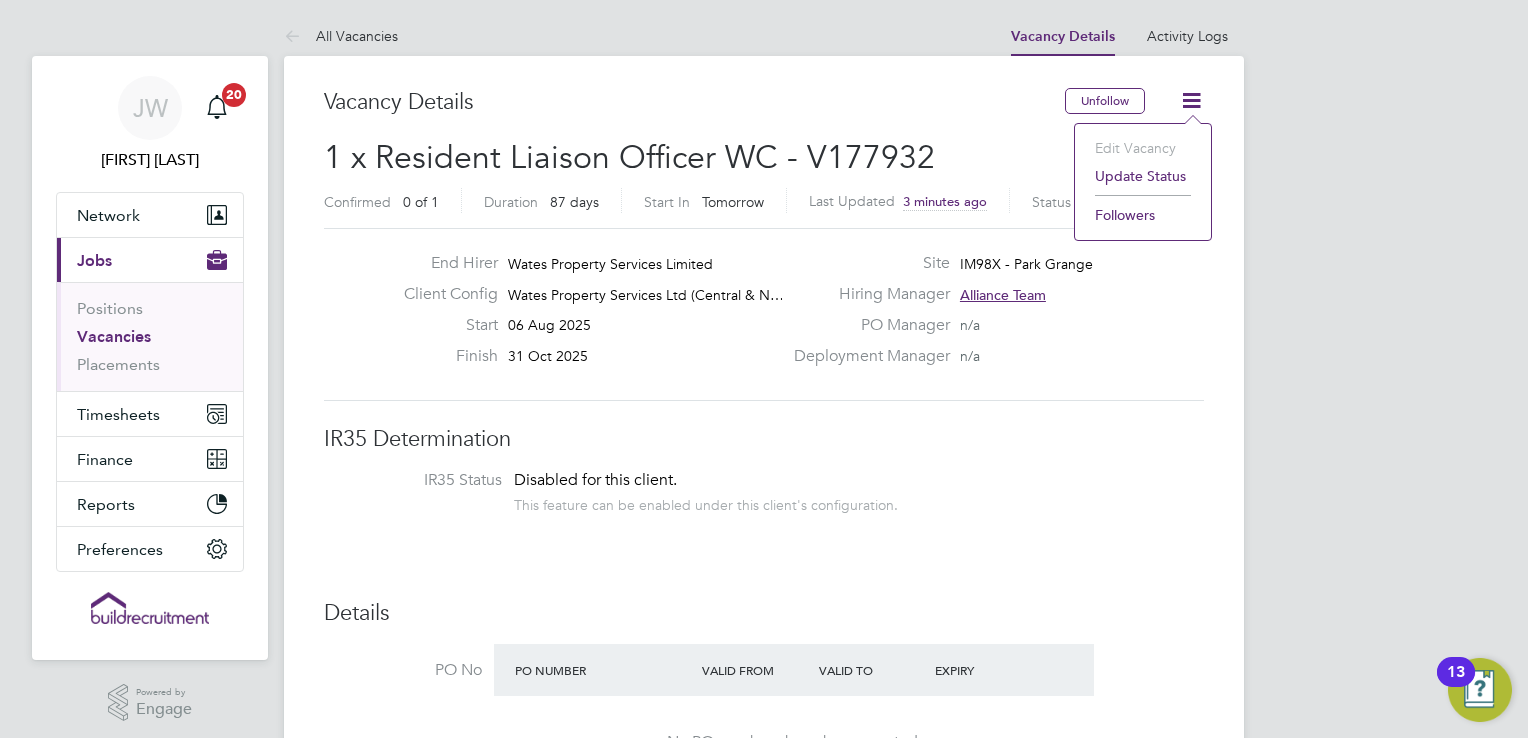 click on "1 x Resident Liaison Officer WC - V177932 Confirmed   0 of 1 Duration   87 days Start In     Tomorrow Last Updated 3 minutes ago Status   Open" 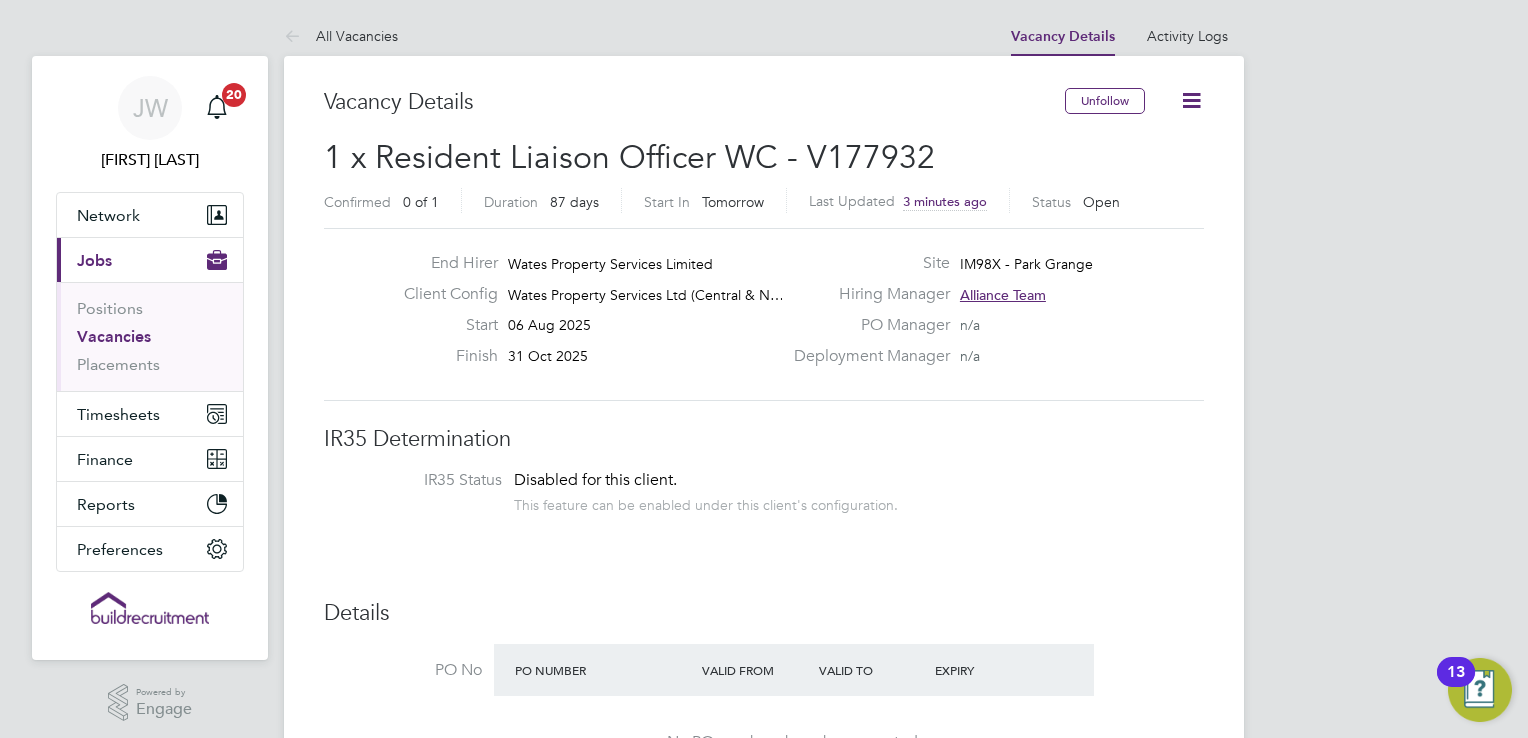 click on "Vacancies" at bounding box center [114, 336] 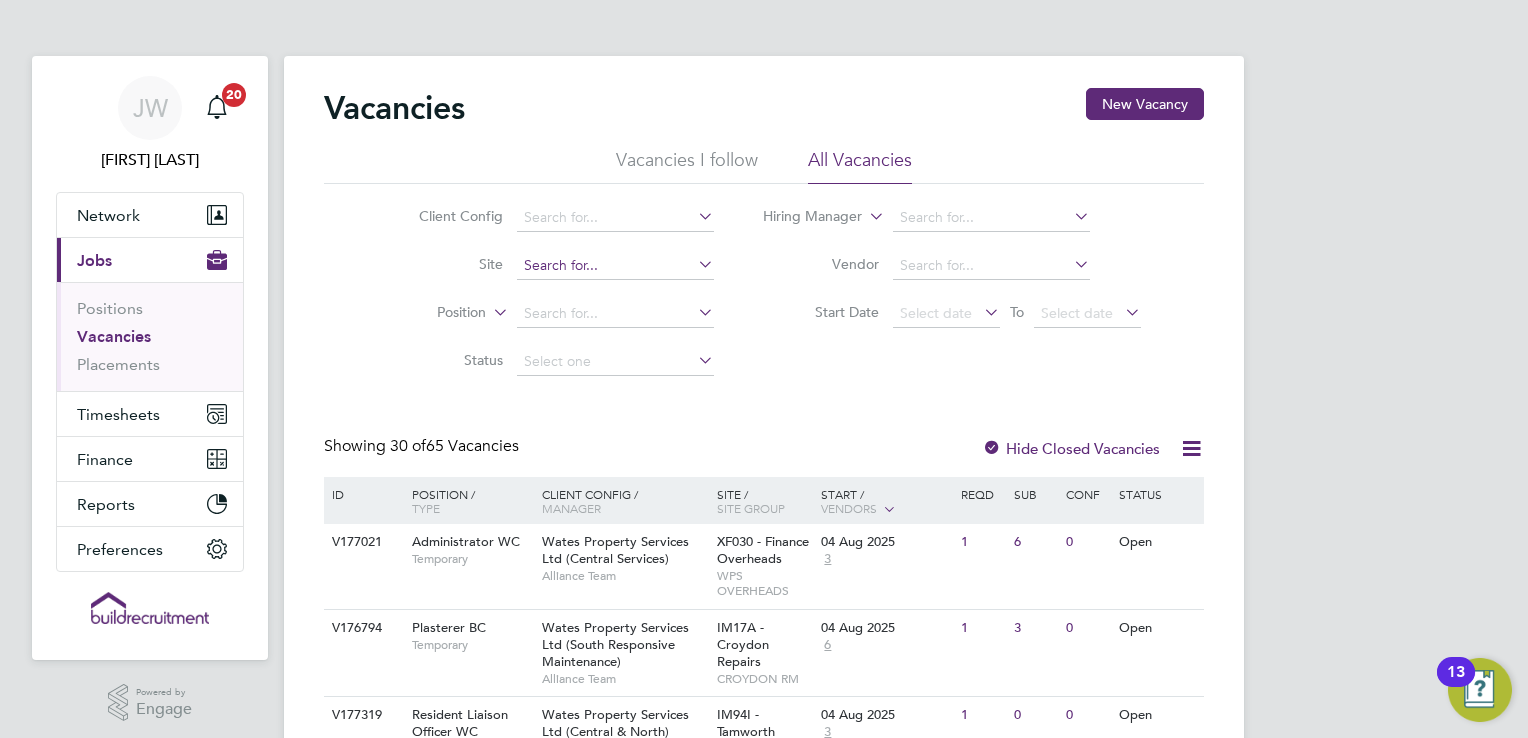click 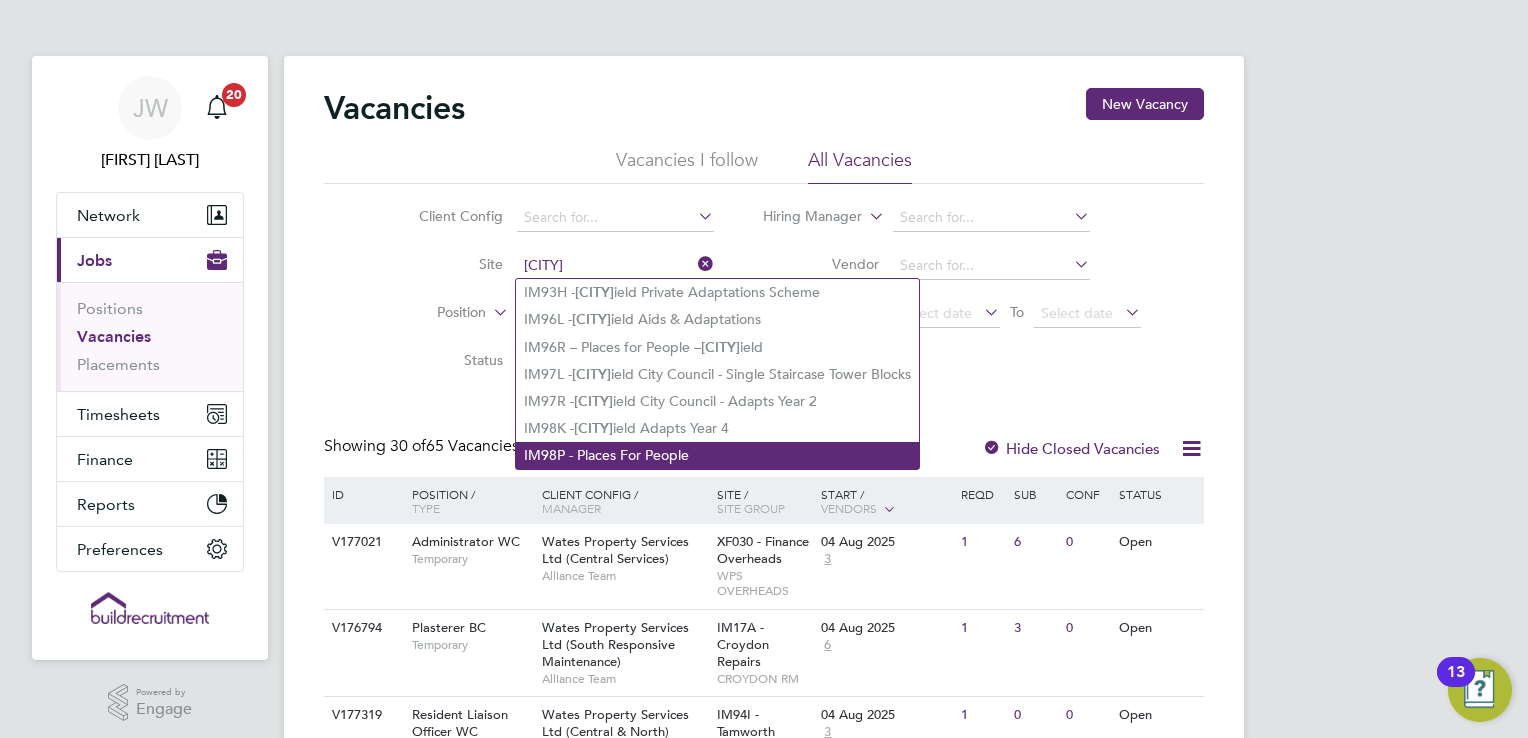 click on "IM98P - Places For People" 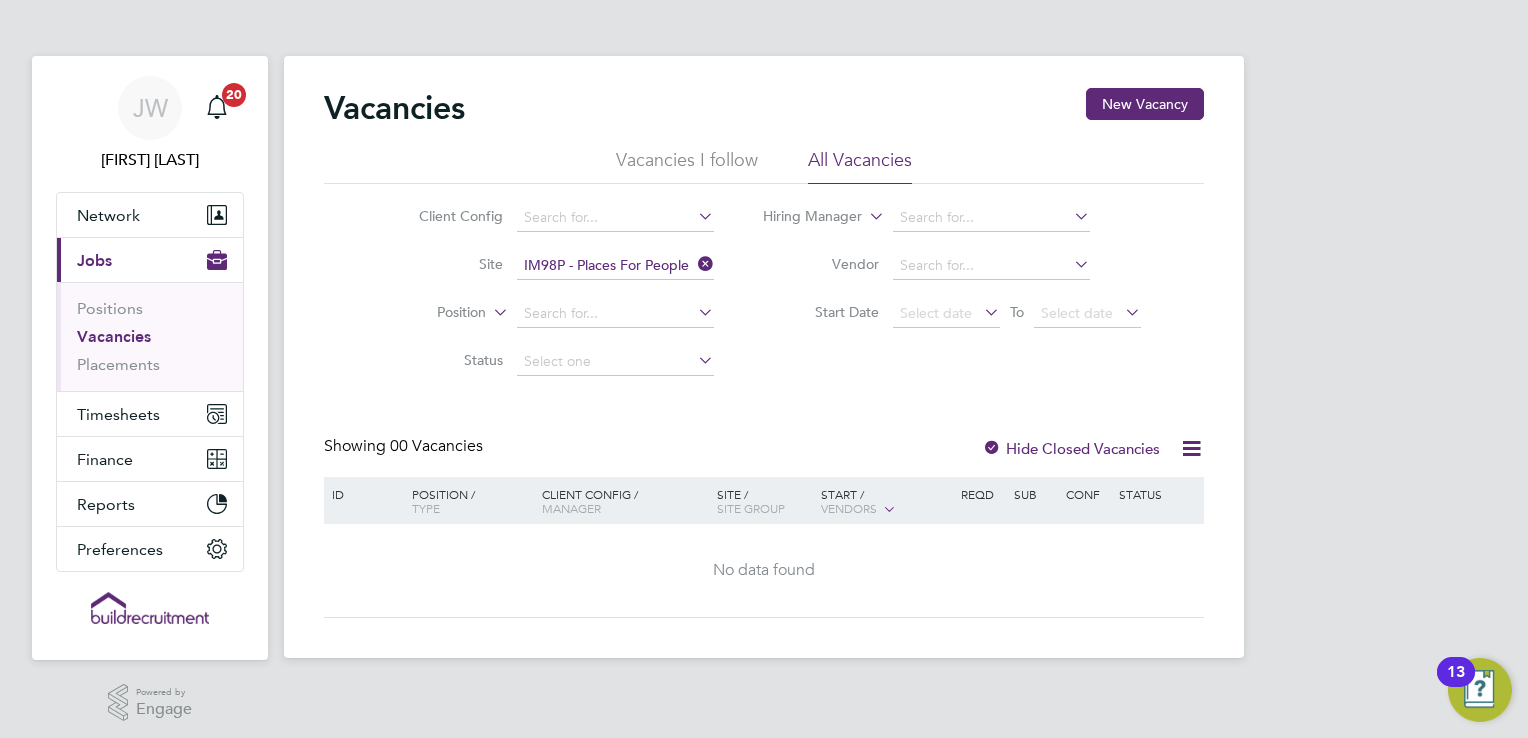 click 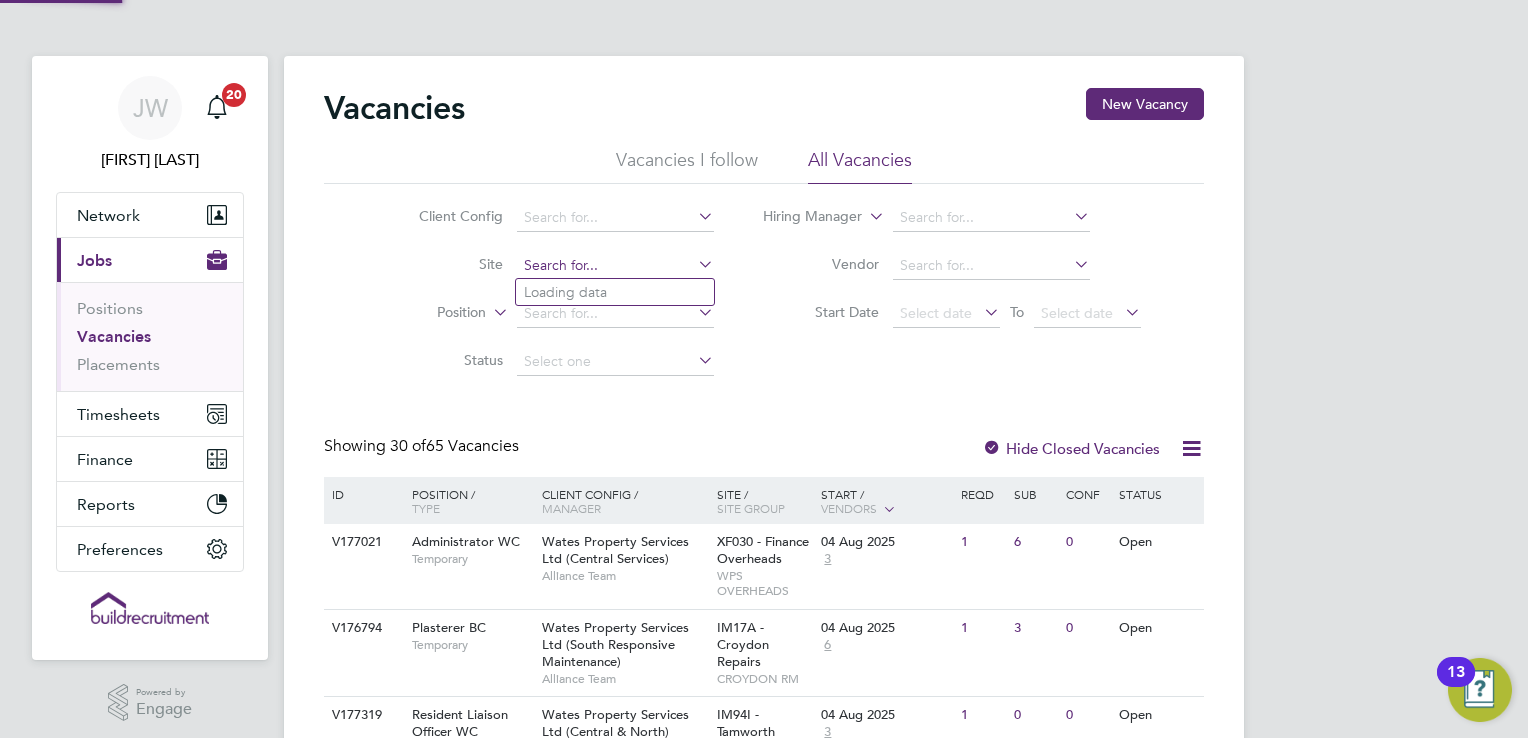 click 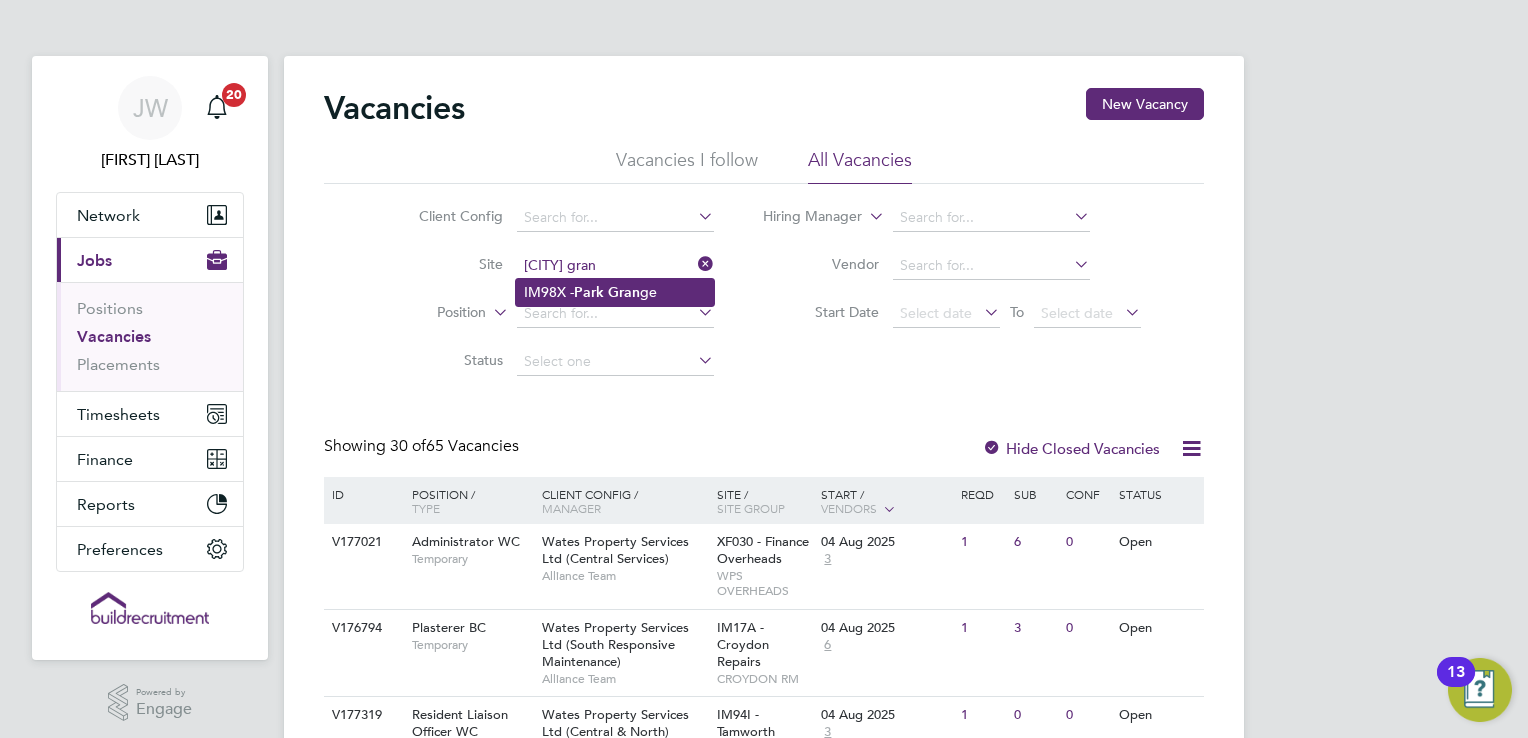 click on "Park" 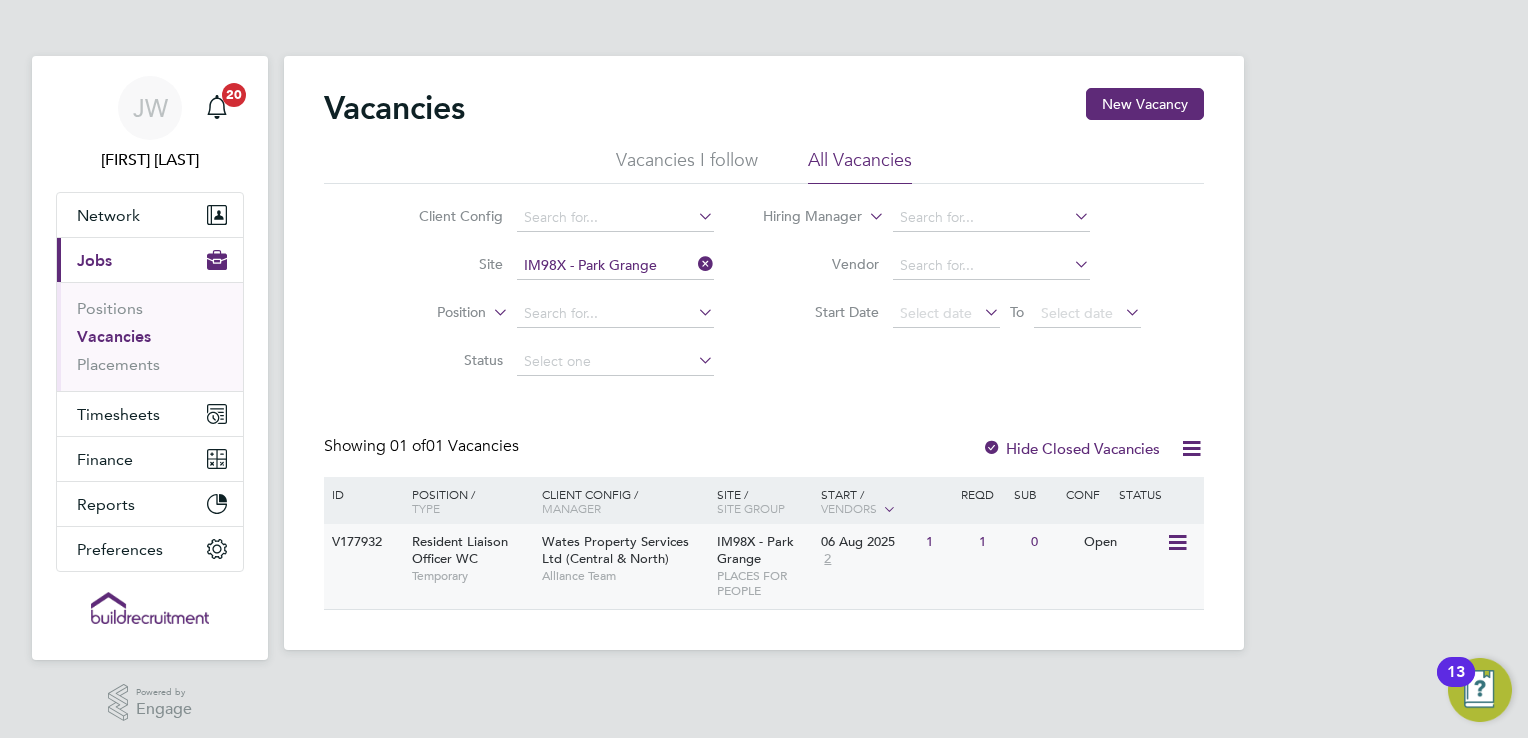 click on "Resident Liaison Officer WC" 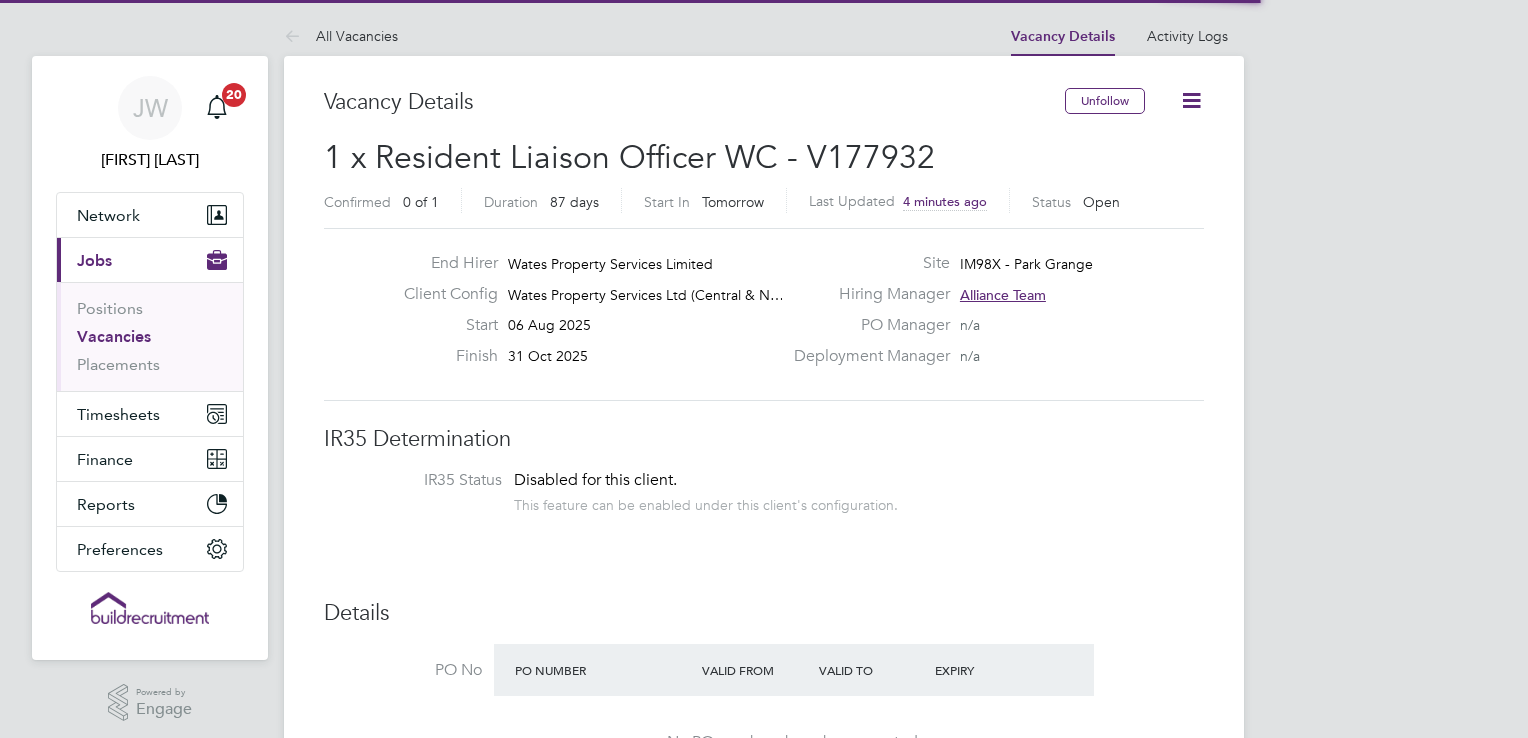 scroll, scrollTop: 0, scrollLeft: 0, axis: both 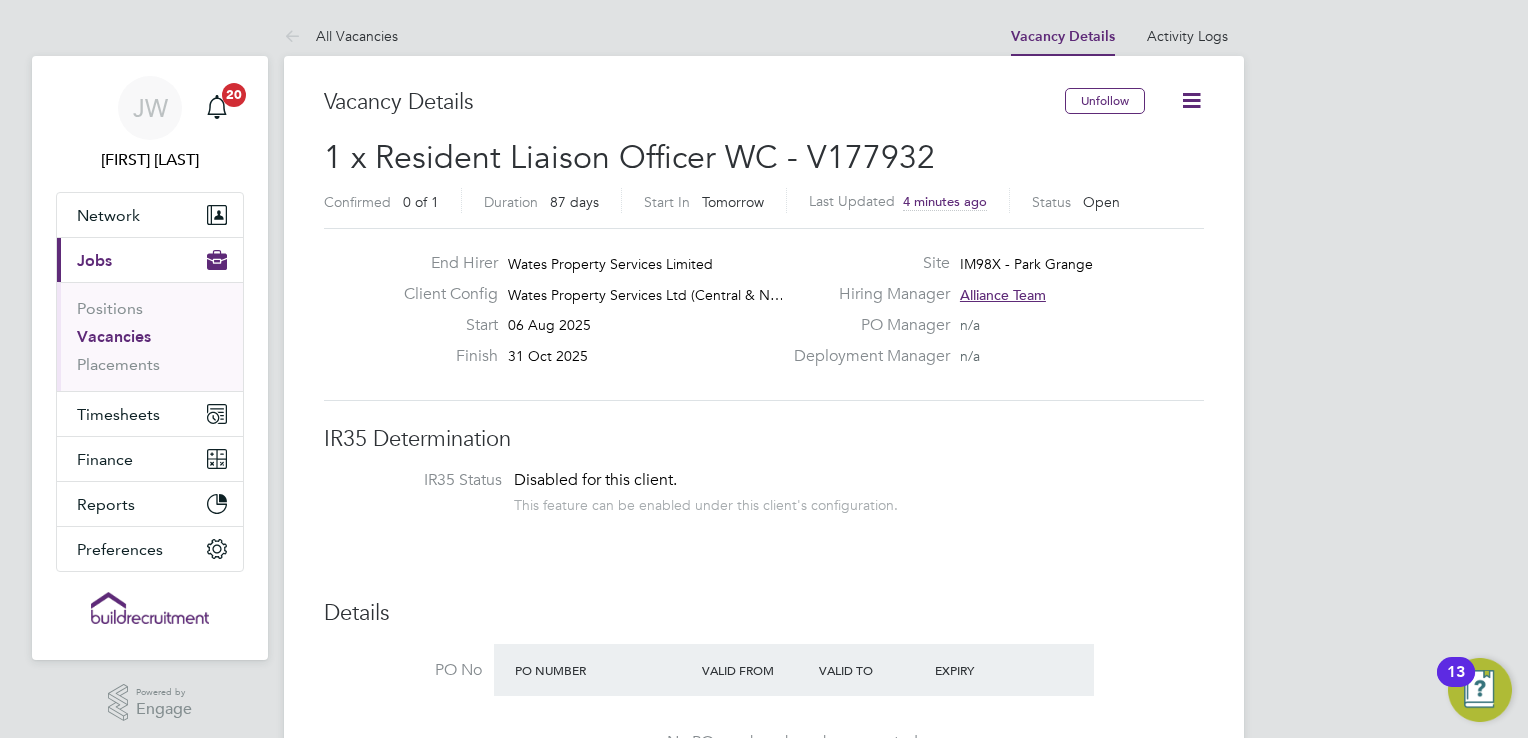 type 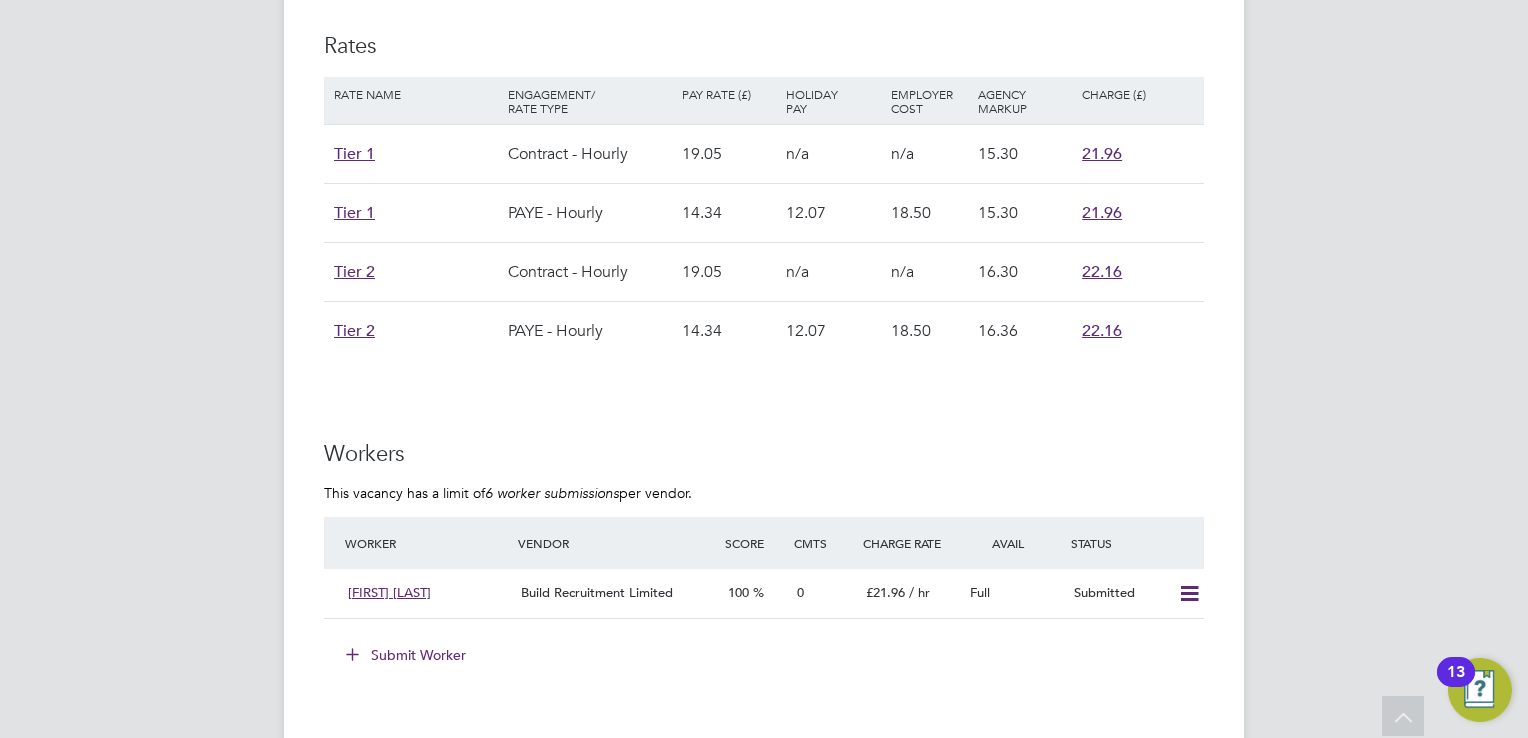 scroll, scrollTop: 1320, scrollLeft: 0, axis: vertical 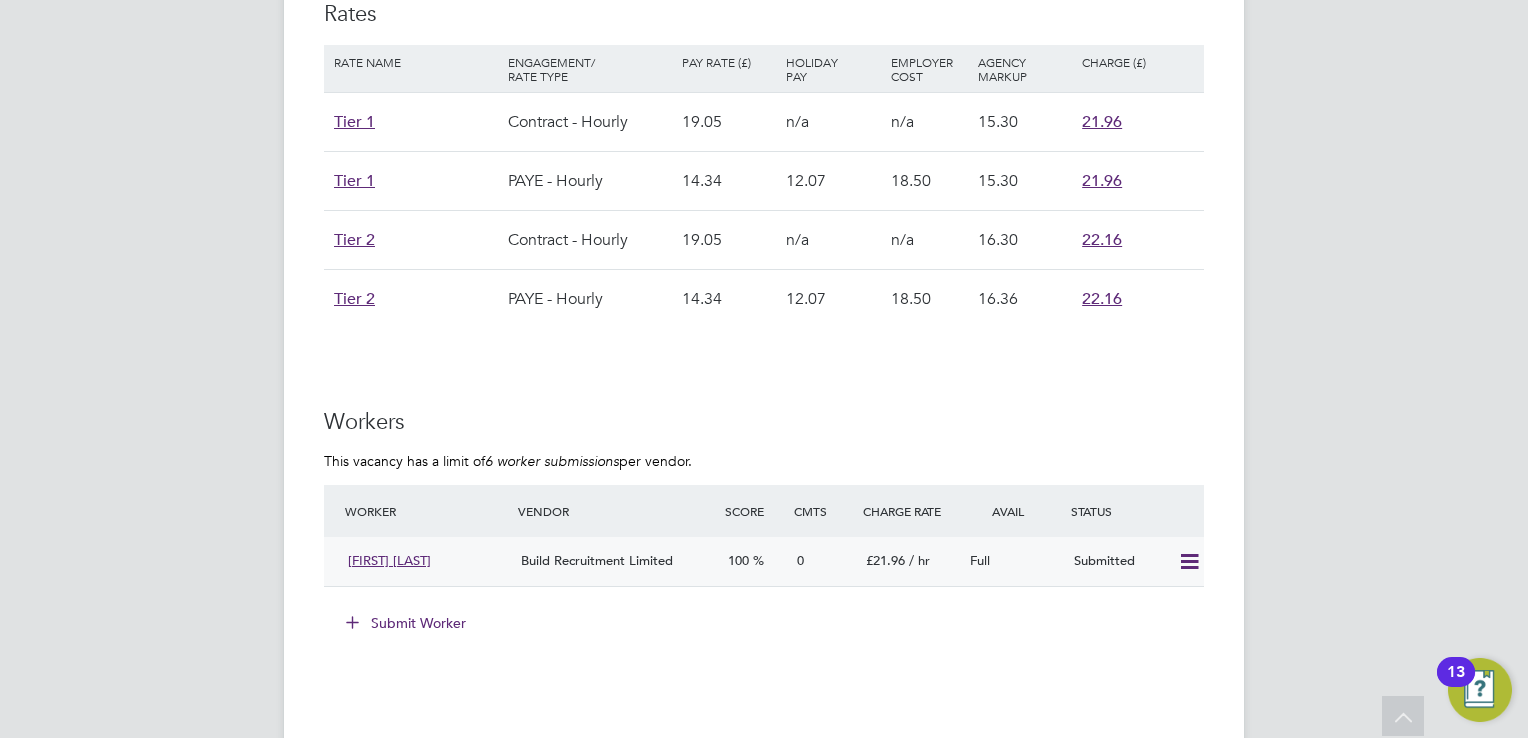 click 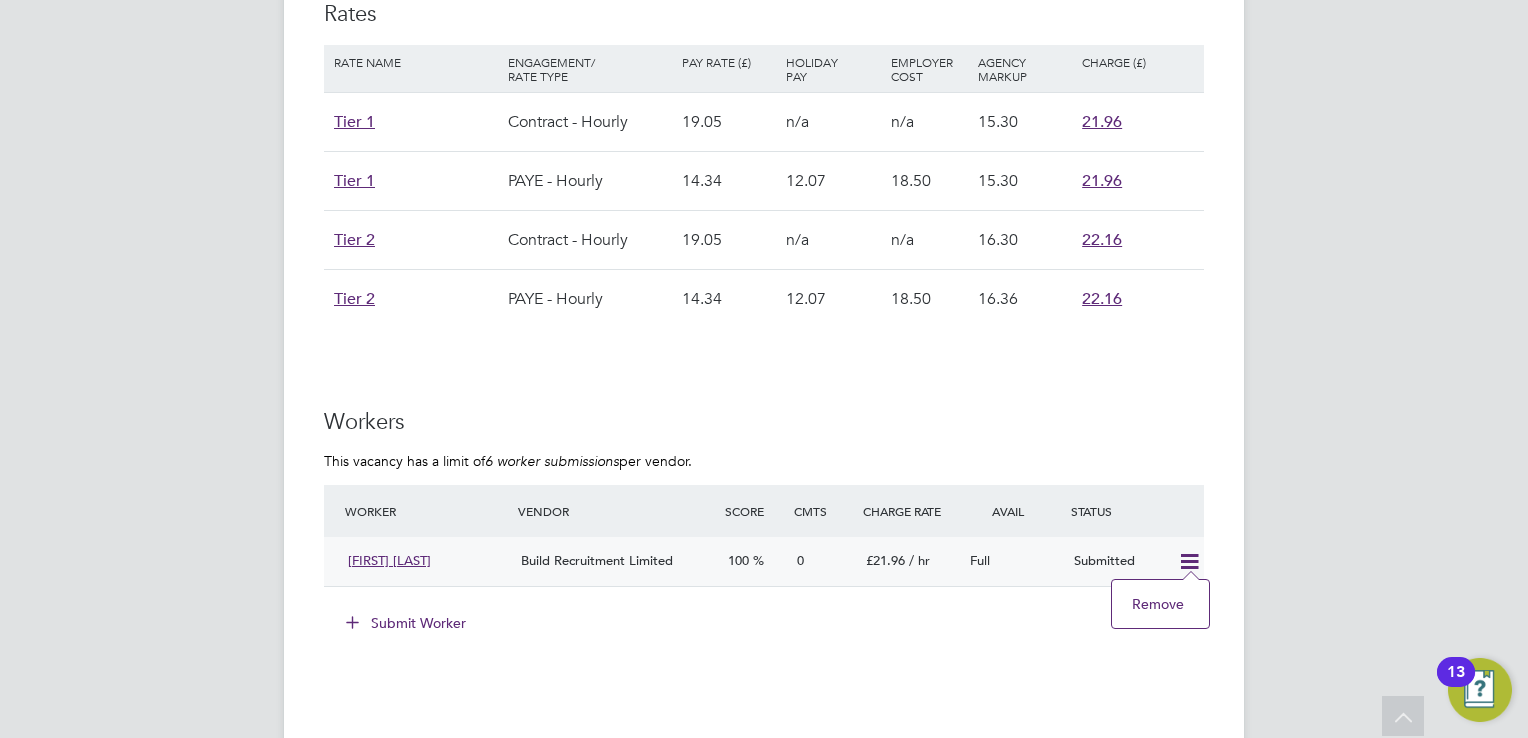click on "Workers This vacancy has a limit of  6 worker submissions  per vendor. Worker Vendor Score Cmts Charge Rate Avail Status James Fisher Build Recruitment Limited 100 0 £21.96   / hr Full   Submitted Submit Worker" 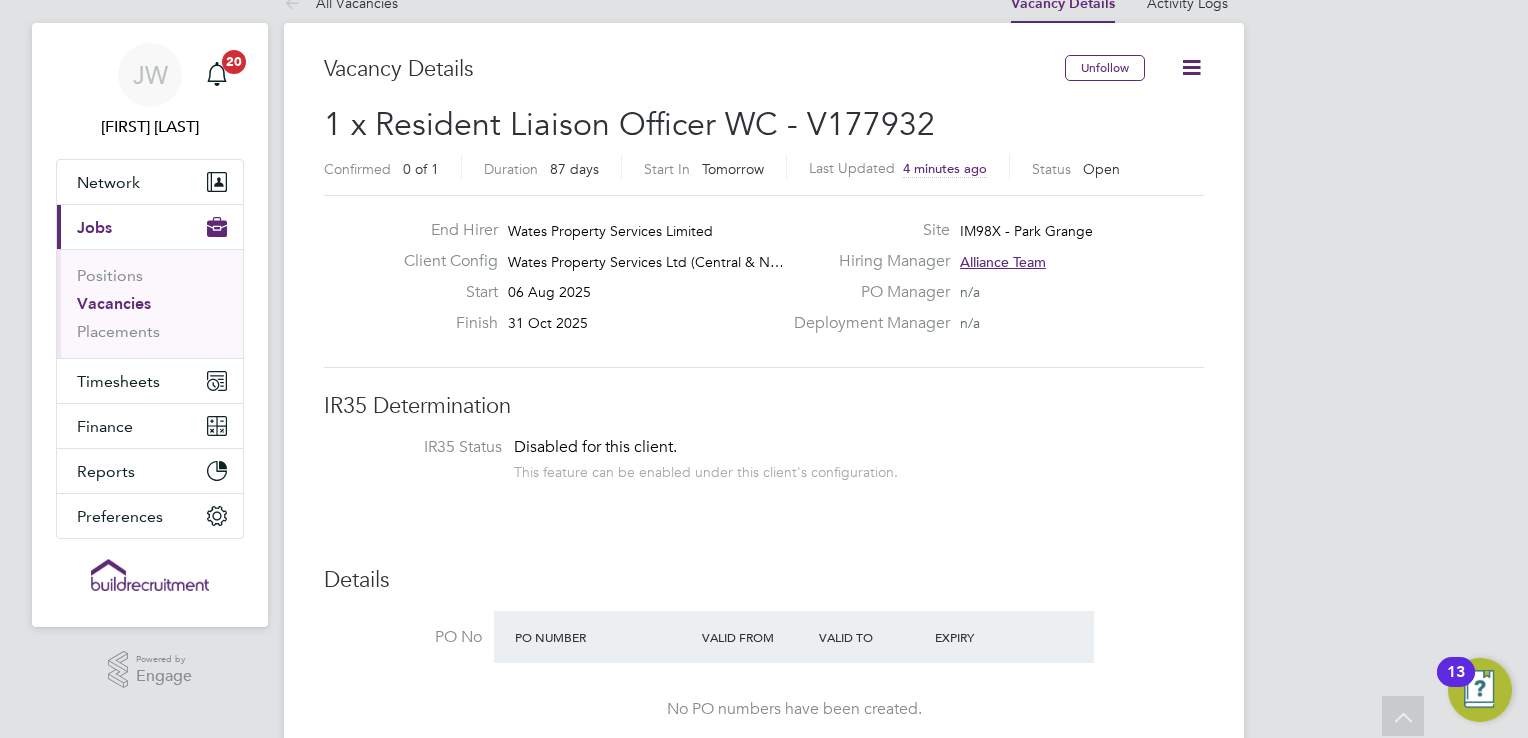 scroll, scrollTop: 0, scrollLeft: 0, axis: both 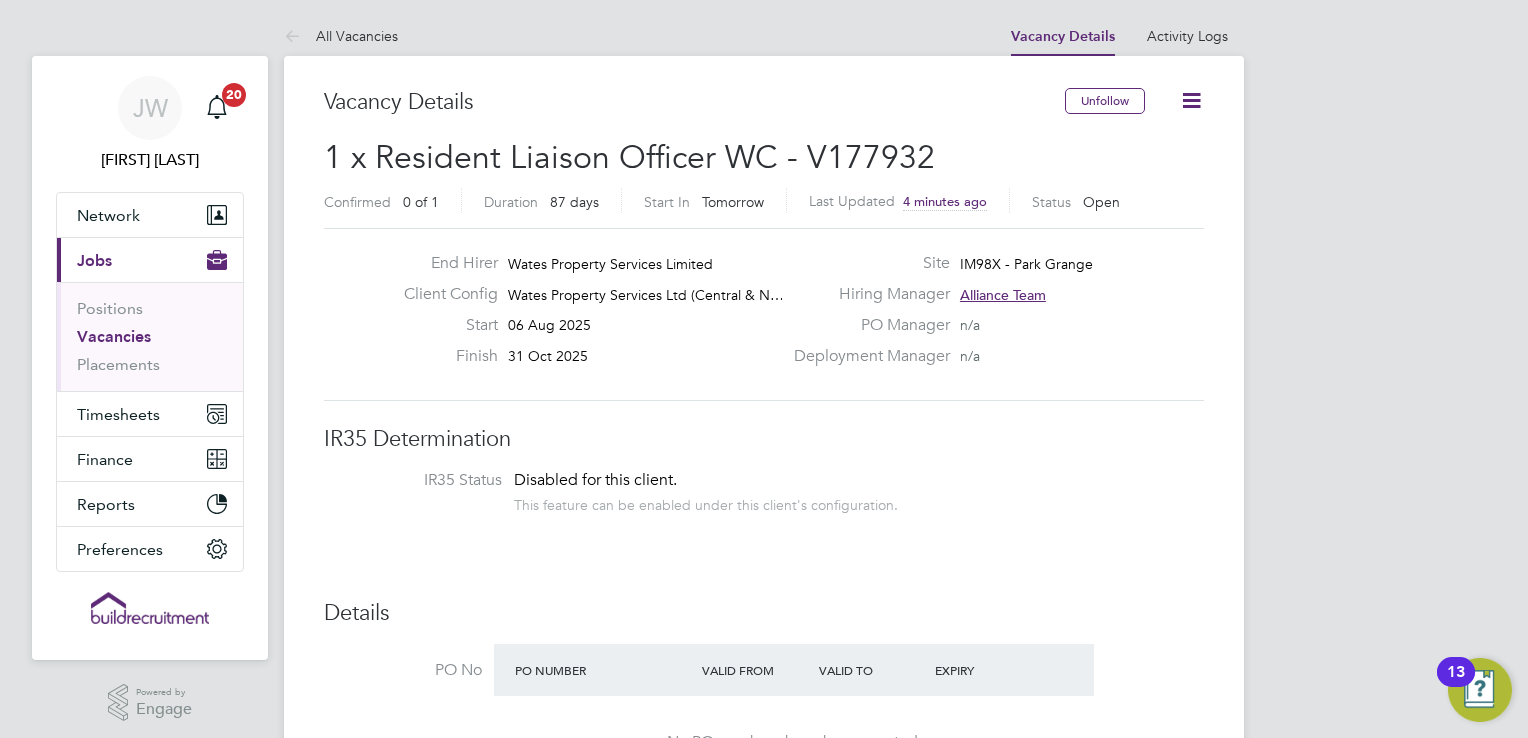 click 